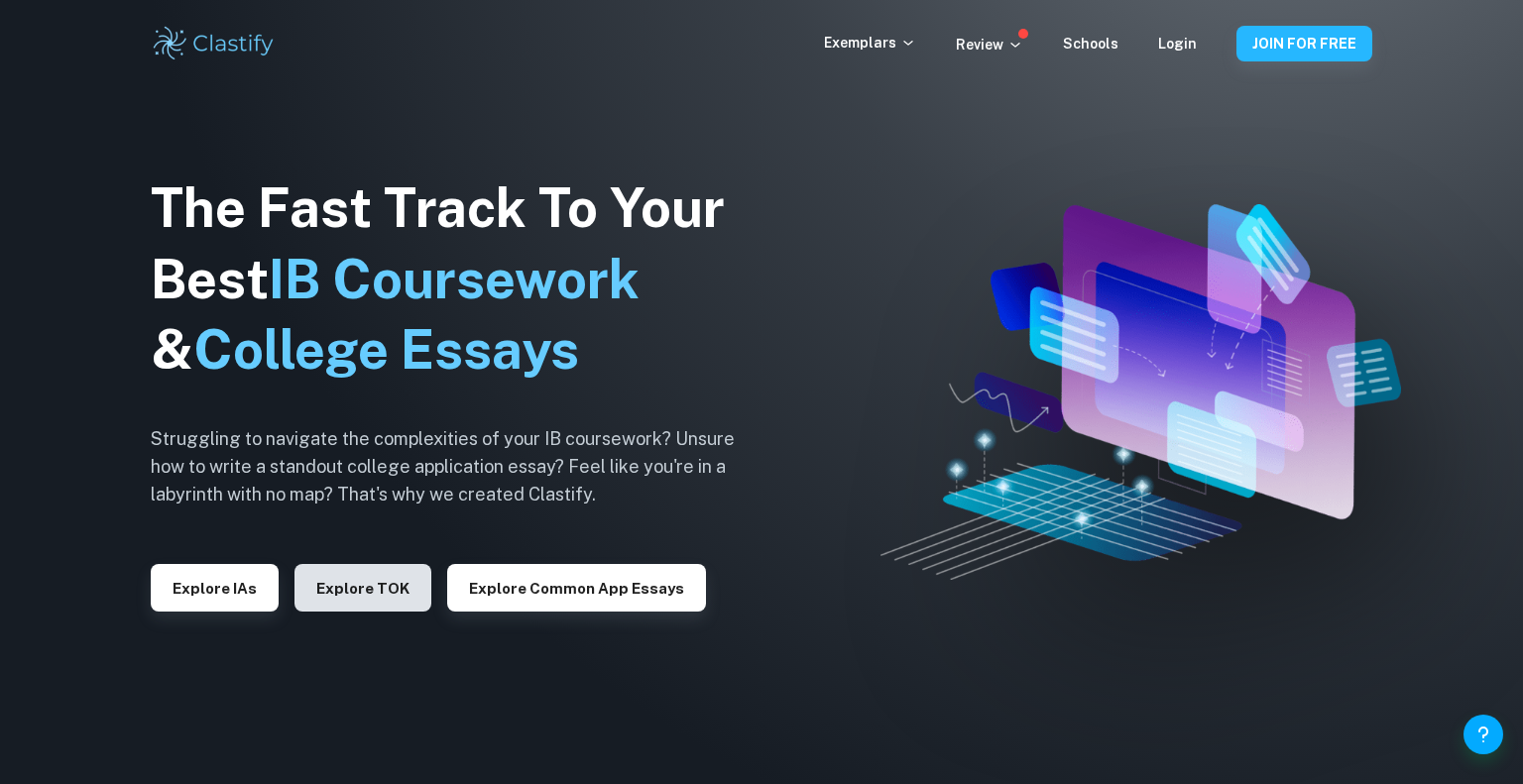 scroll, scrollTop: 0, scrollLeft: 0, axis: both 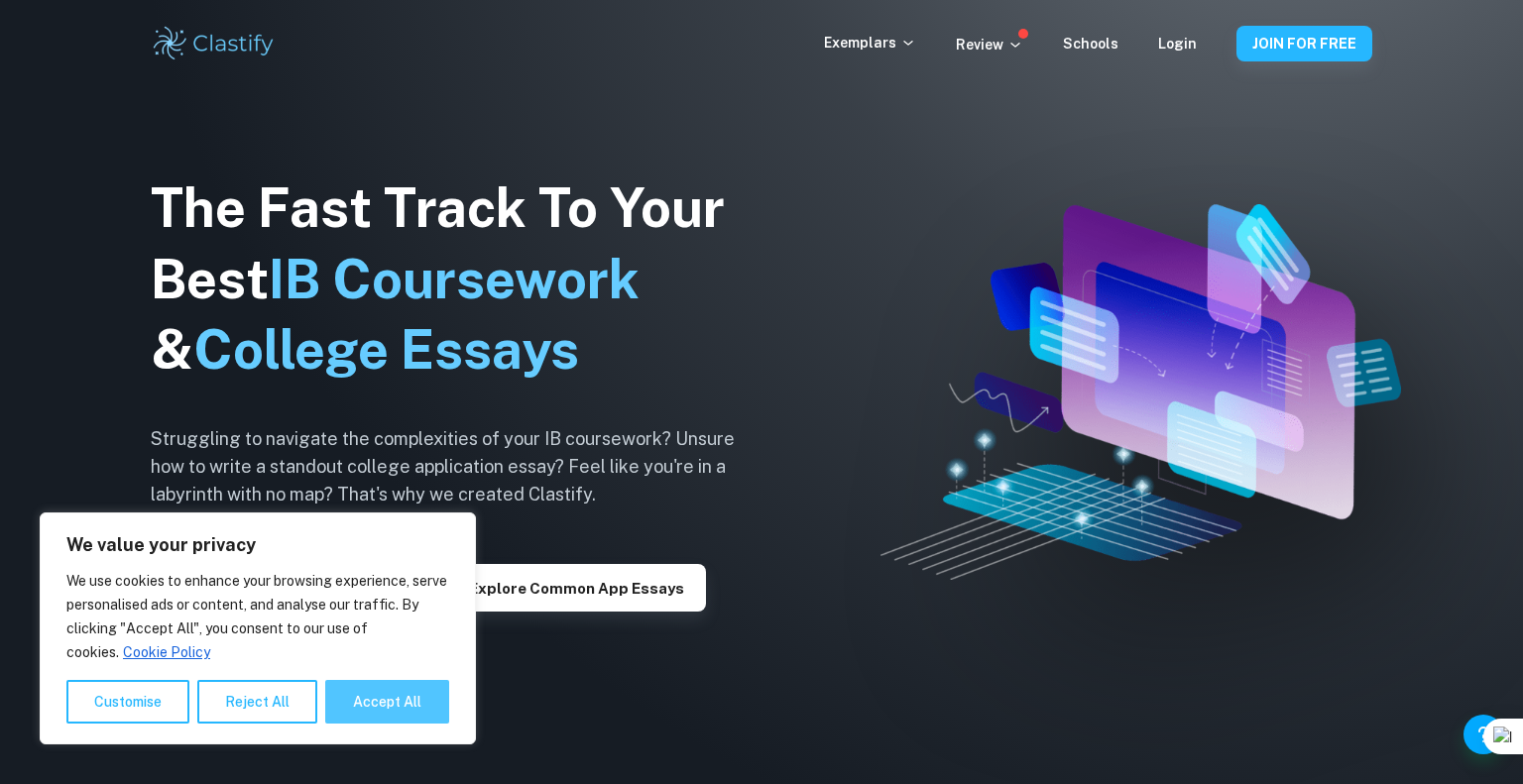 click on "Accept All" at bounding box center (387, 702) 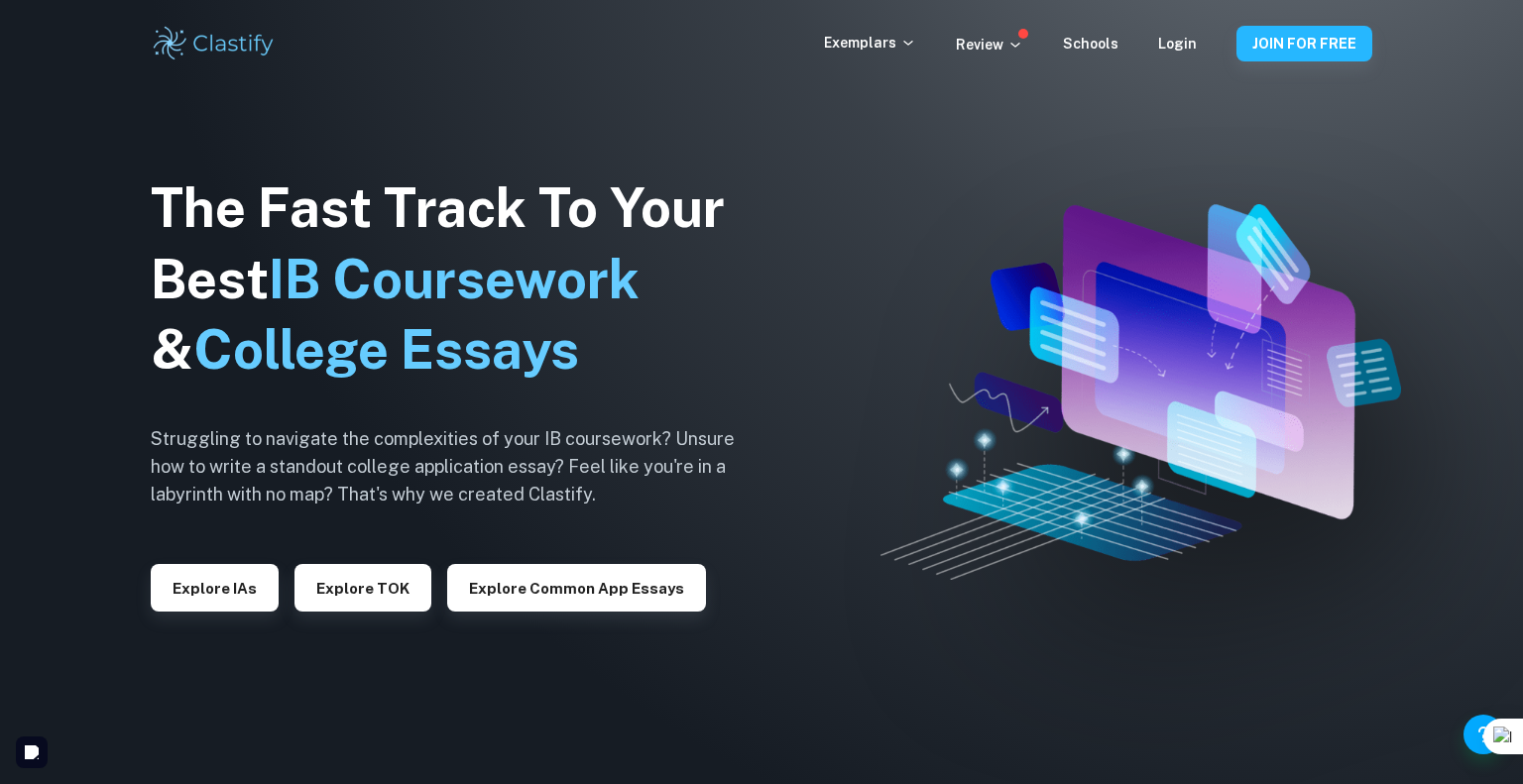 click on "Exemplars Review Schools Login JOIN FOR FREE" at bounding box center (762, 44) 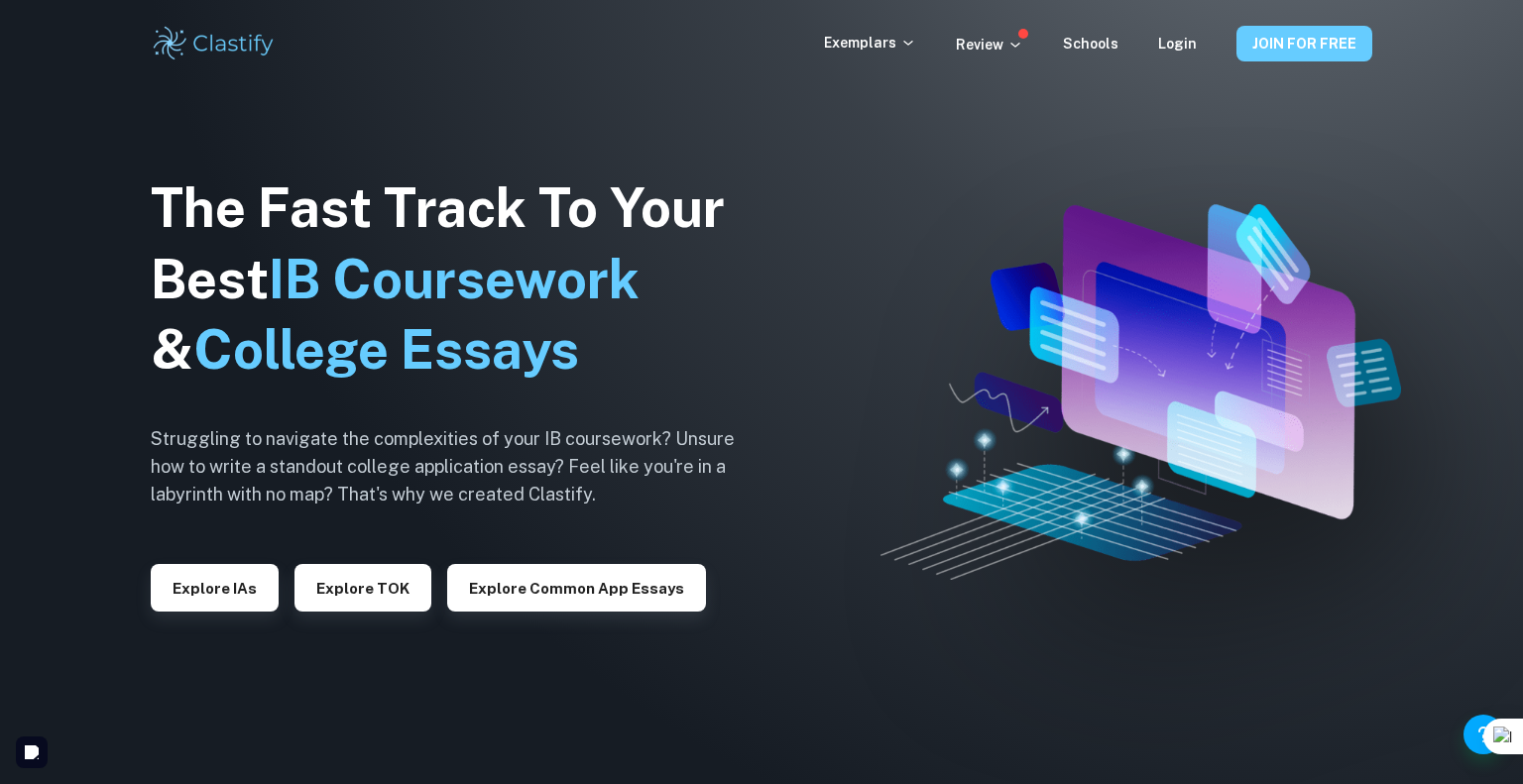 click on "JOIN FOR FREE" at bounding box center (1304, 44) 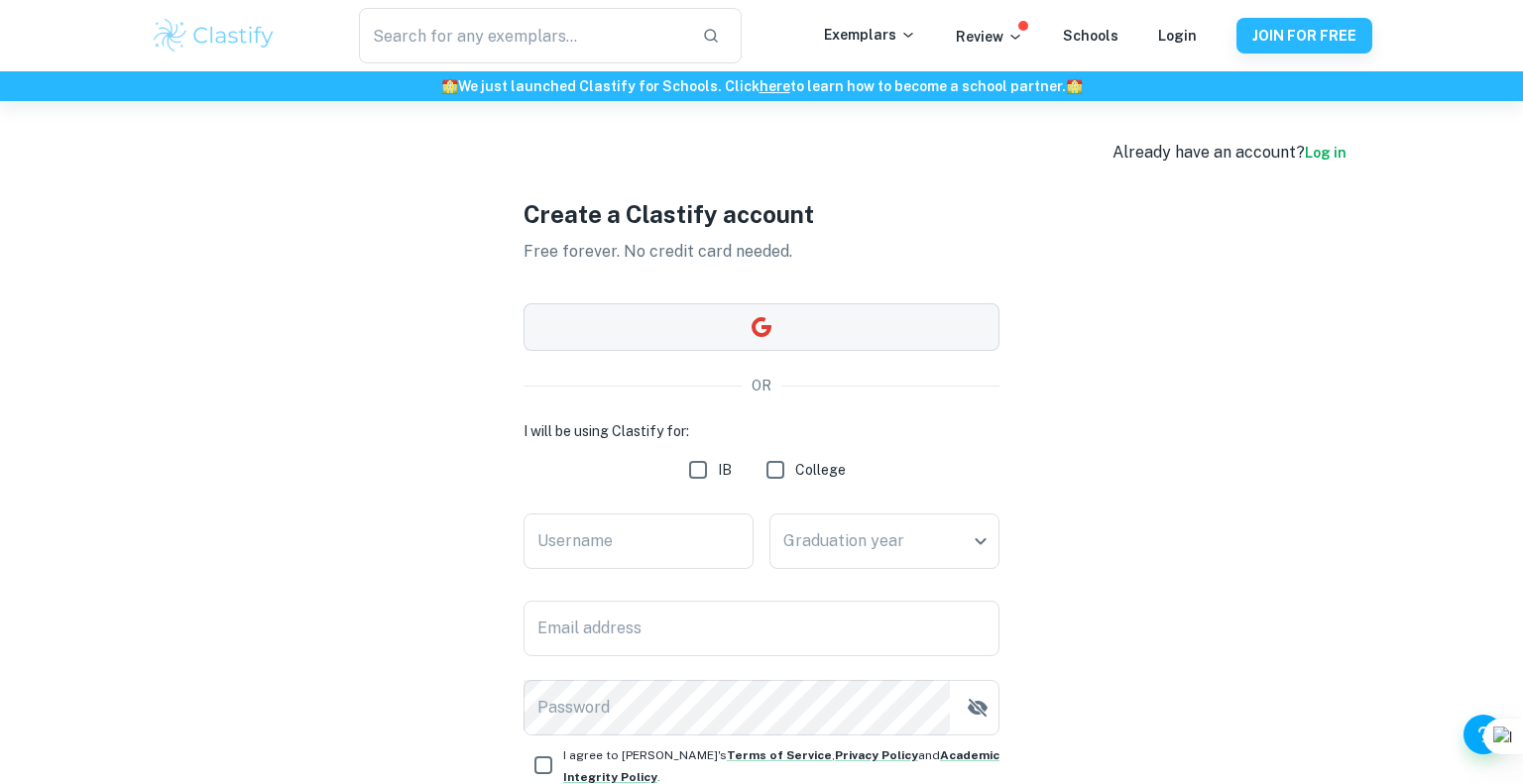 click at bounding box center [762, 327] 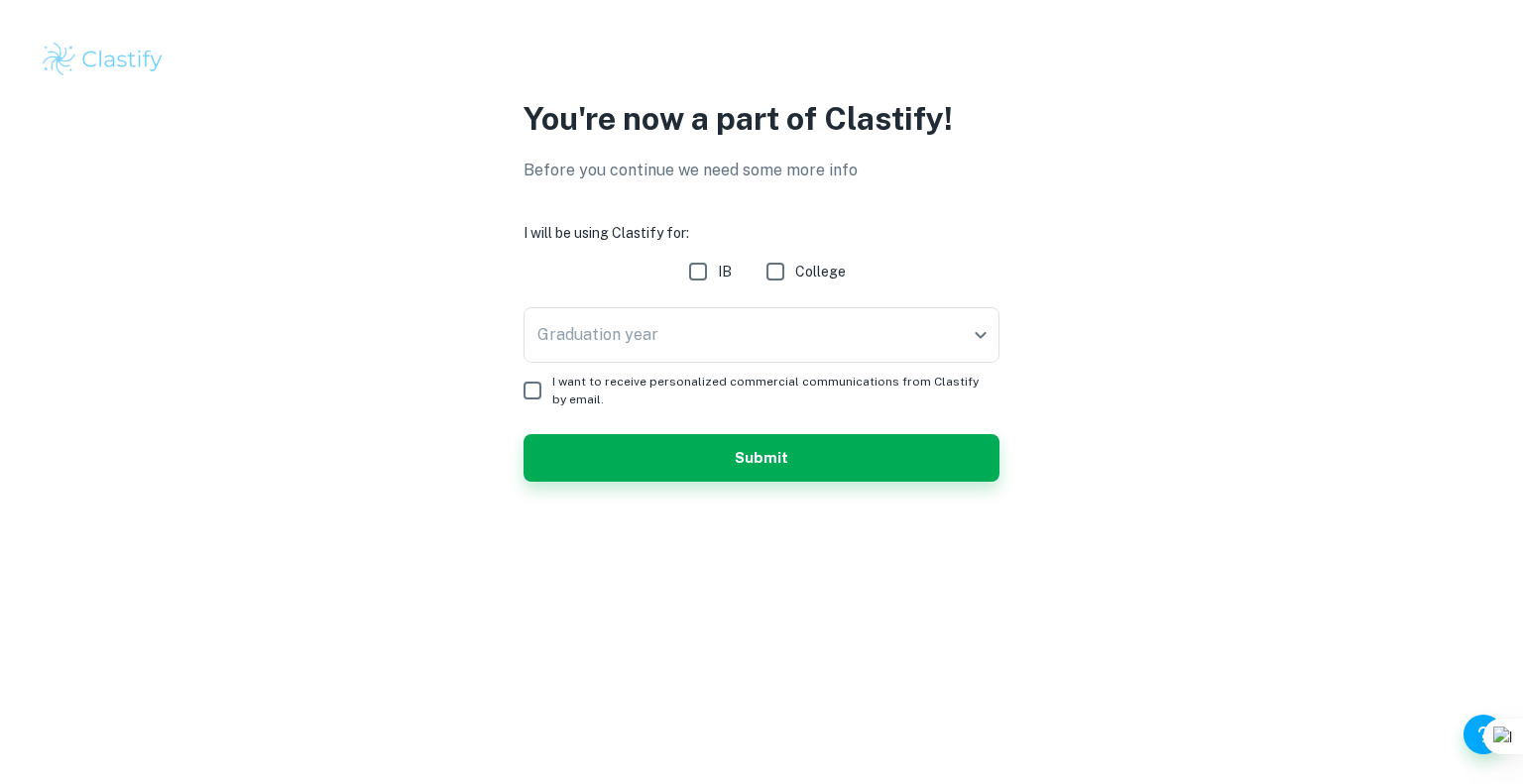 scroll, scrollTop: 0, scrollLeft: 0, axis: both 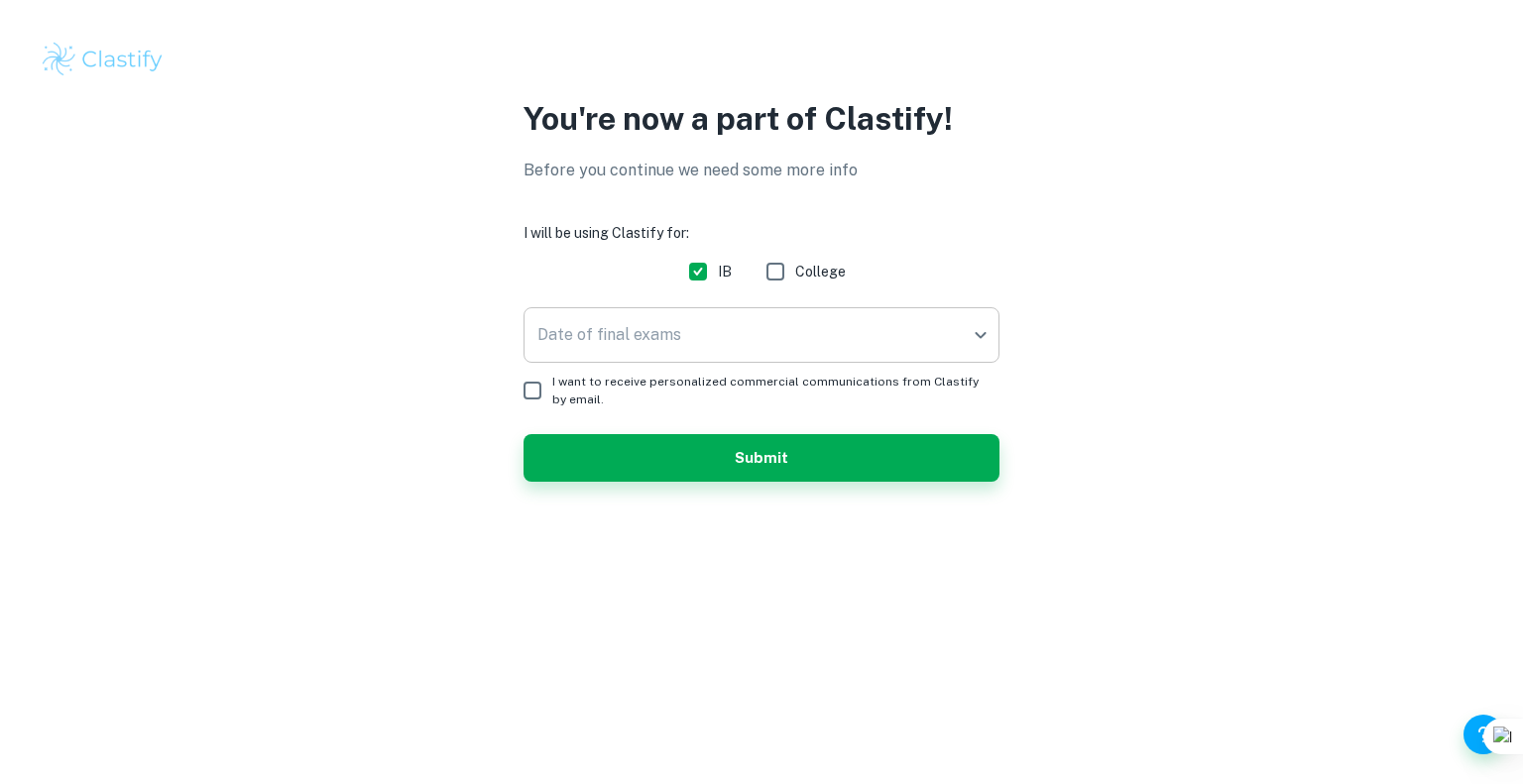 click on "You're now a part of Clastify! Before you continue we need some more info I will be using Clastify for: IB College Date of final exams ​ Date of final exams I want to receive personalized commercial communications from Clastify by email. Submit /profile/additional-info?programs=undefined" at bounding box center [762, 392] 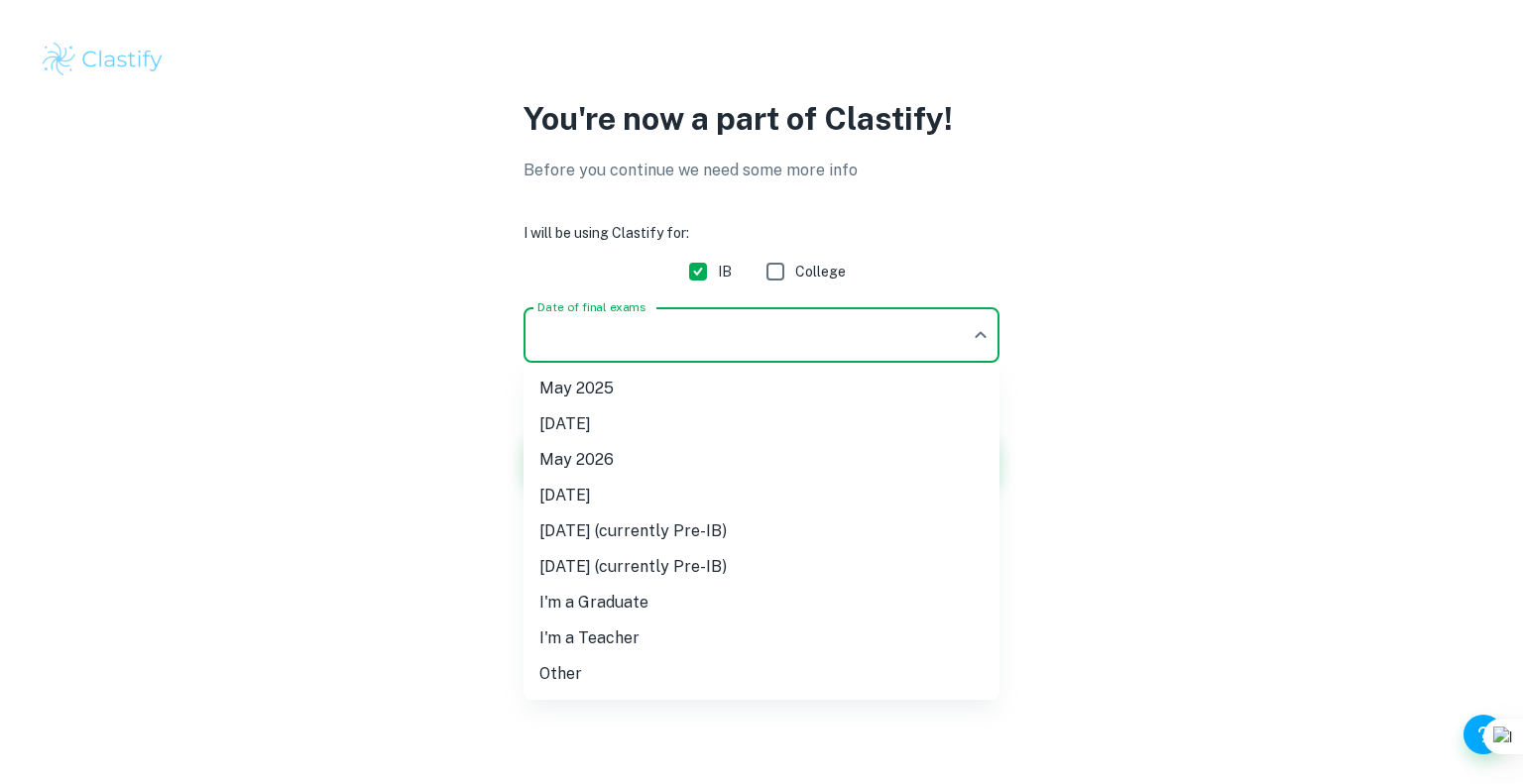 click on "May 2026" at bounding box center (762, 460) 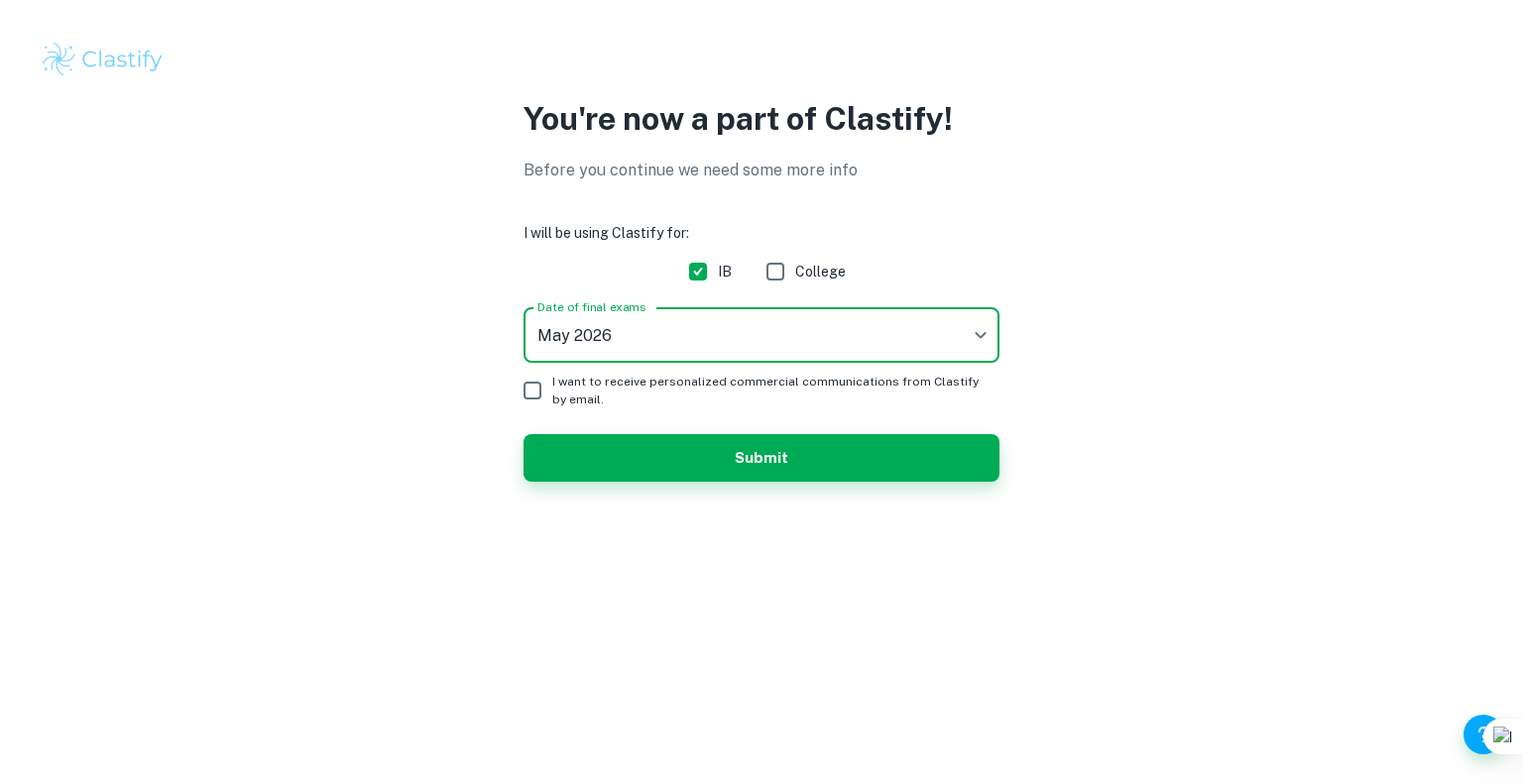 click on "I want to receive personalized commercial communications from Clastify by email." at bounding box center (532, 391) 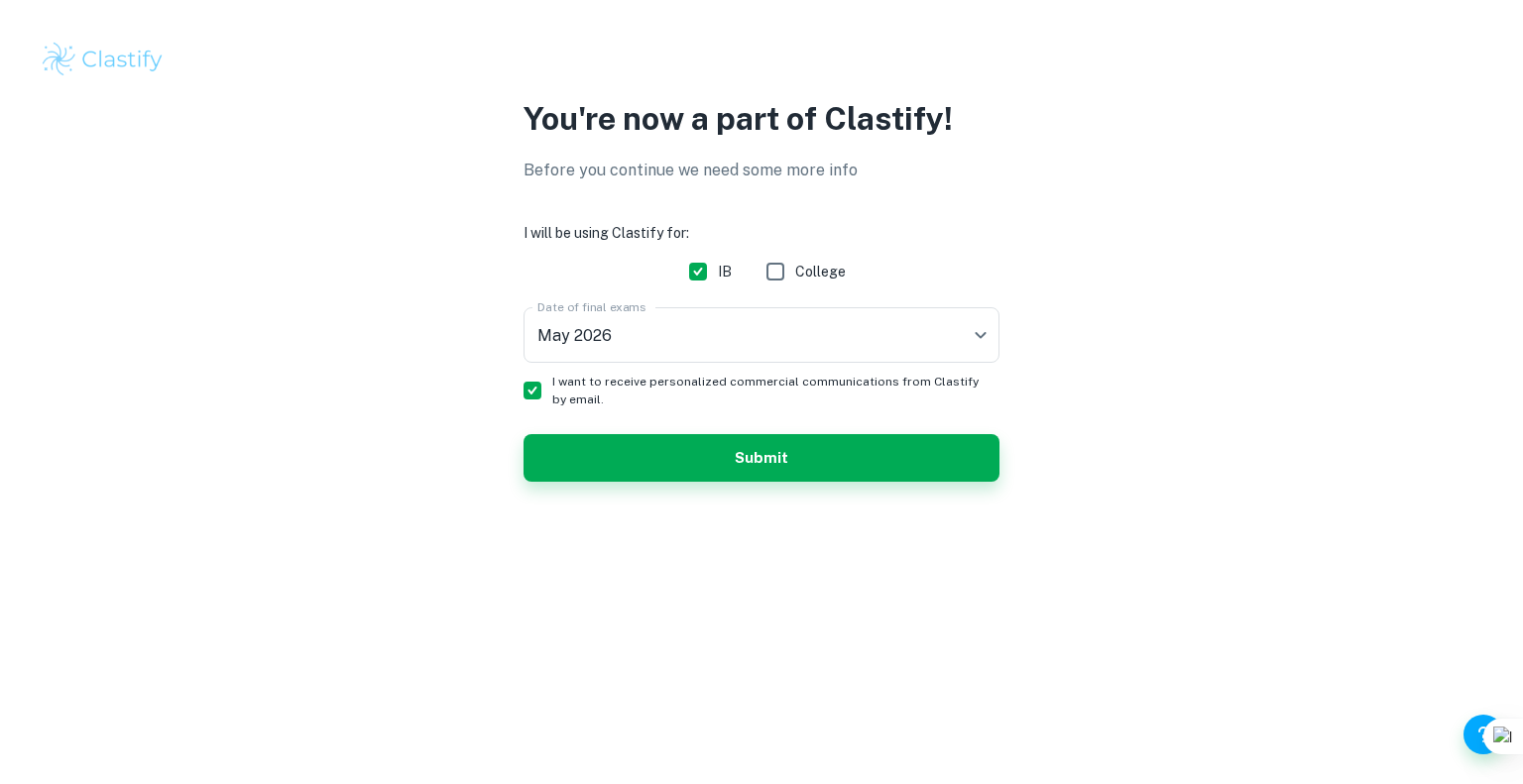 click on "I want to receive personalized commercial communications from Clastify by email." at bounding box center (532, 391) 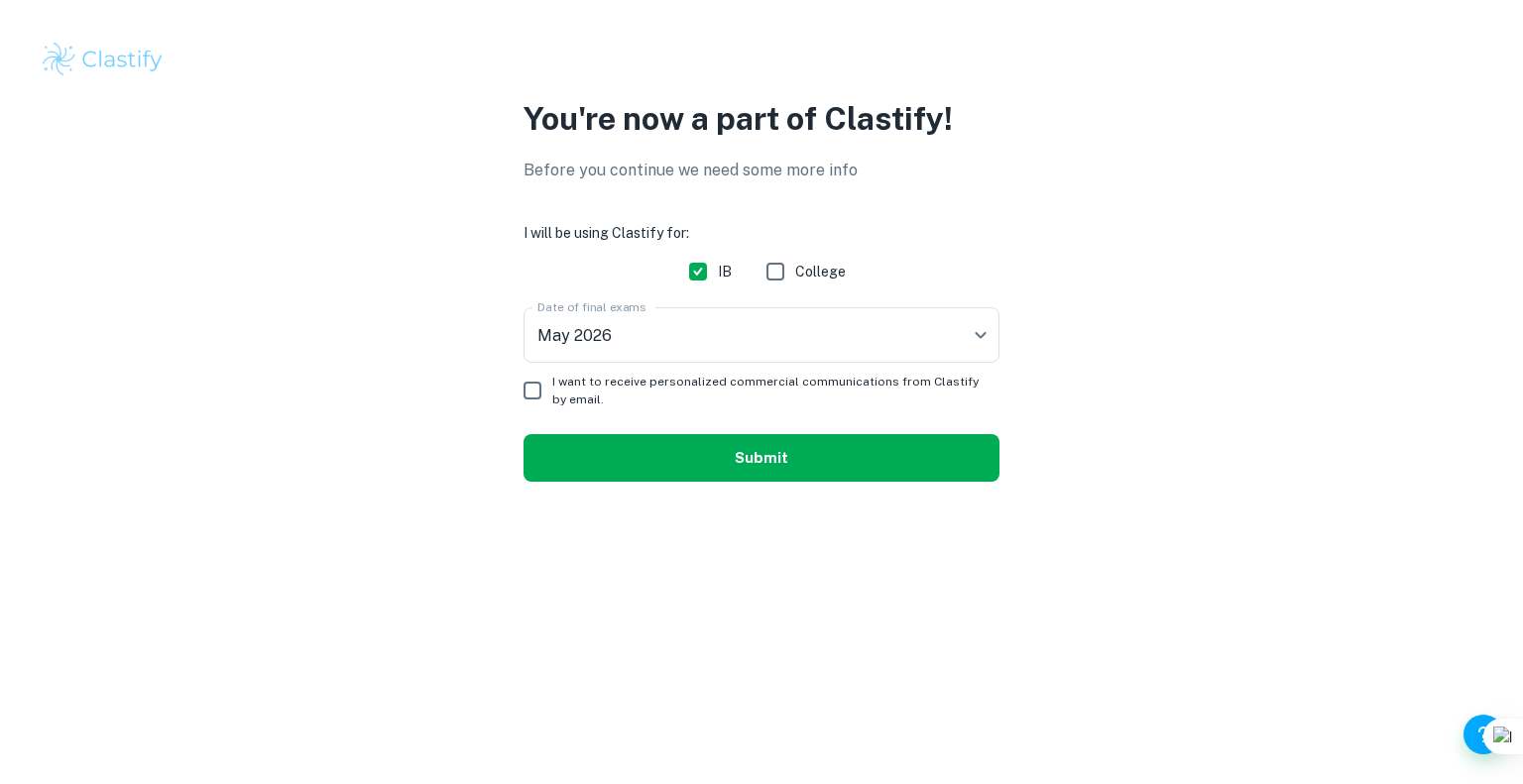 click on "Submit" at bounding box center (762, 458) 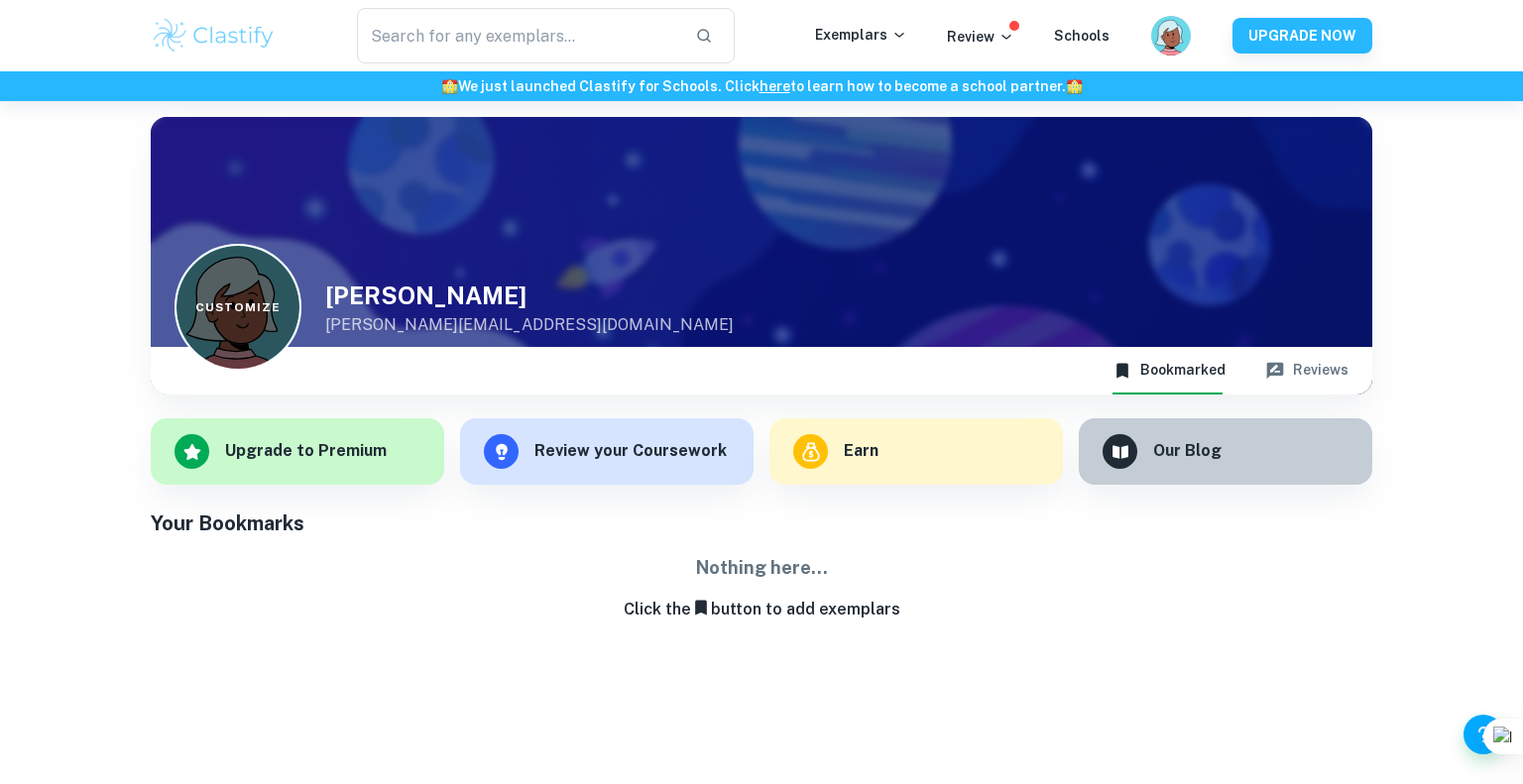 click on "Customize" at bounding box center [238, 307] 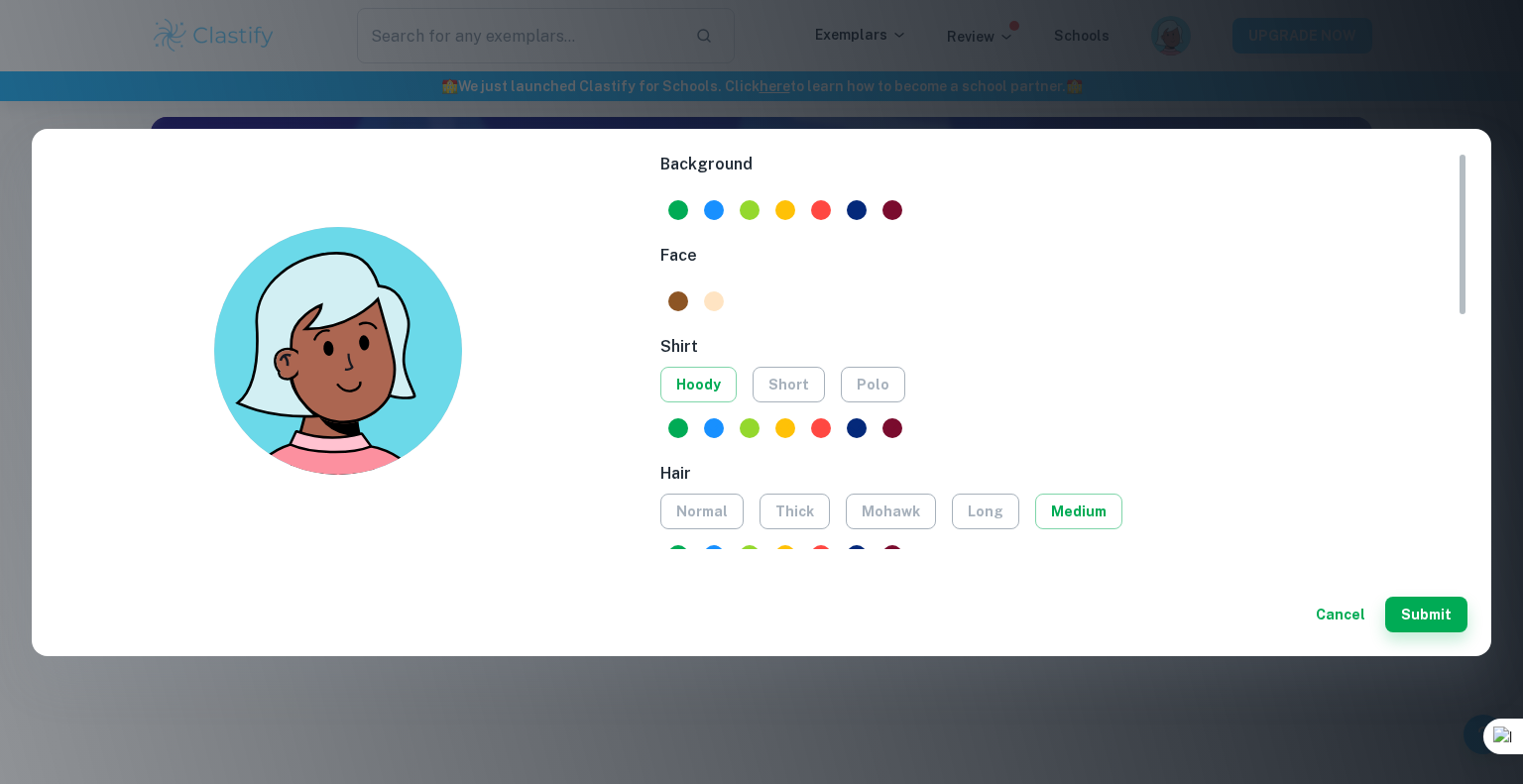 click at bounding box center [714, 301] 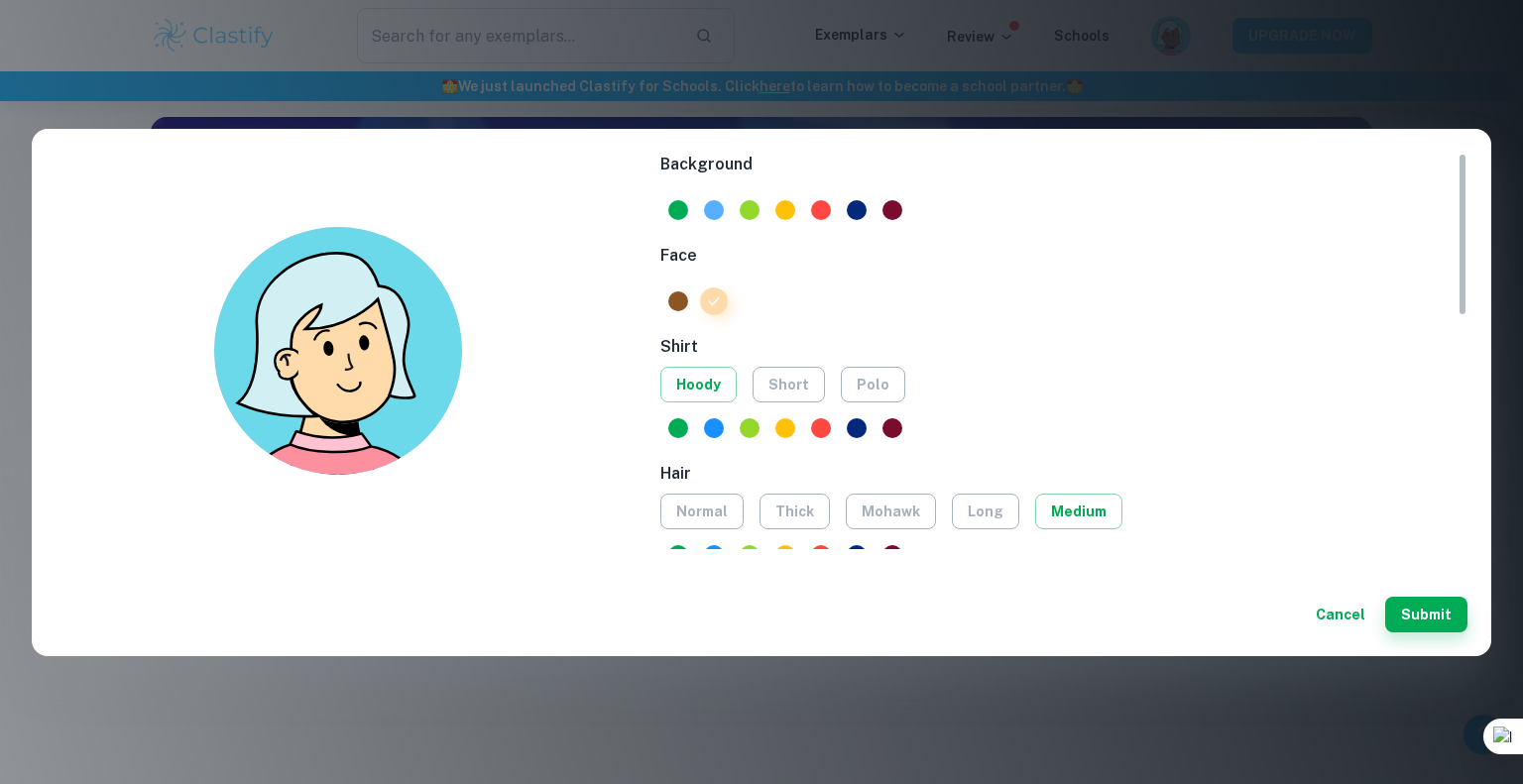 click at bounding box center [714, 210] 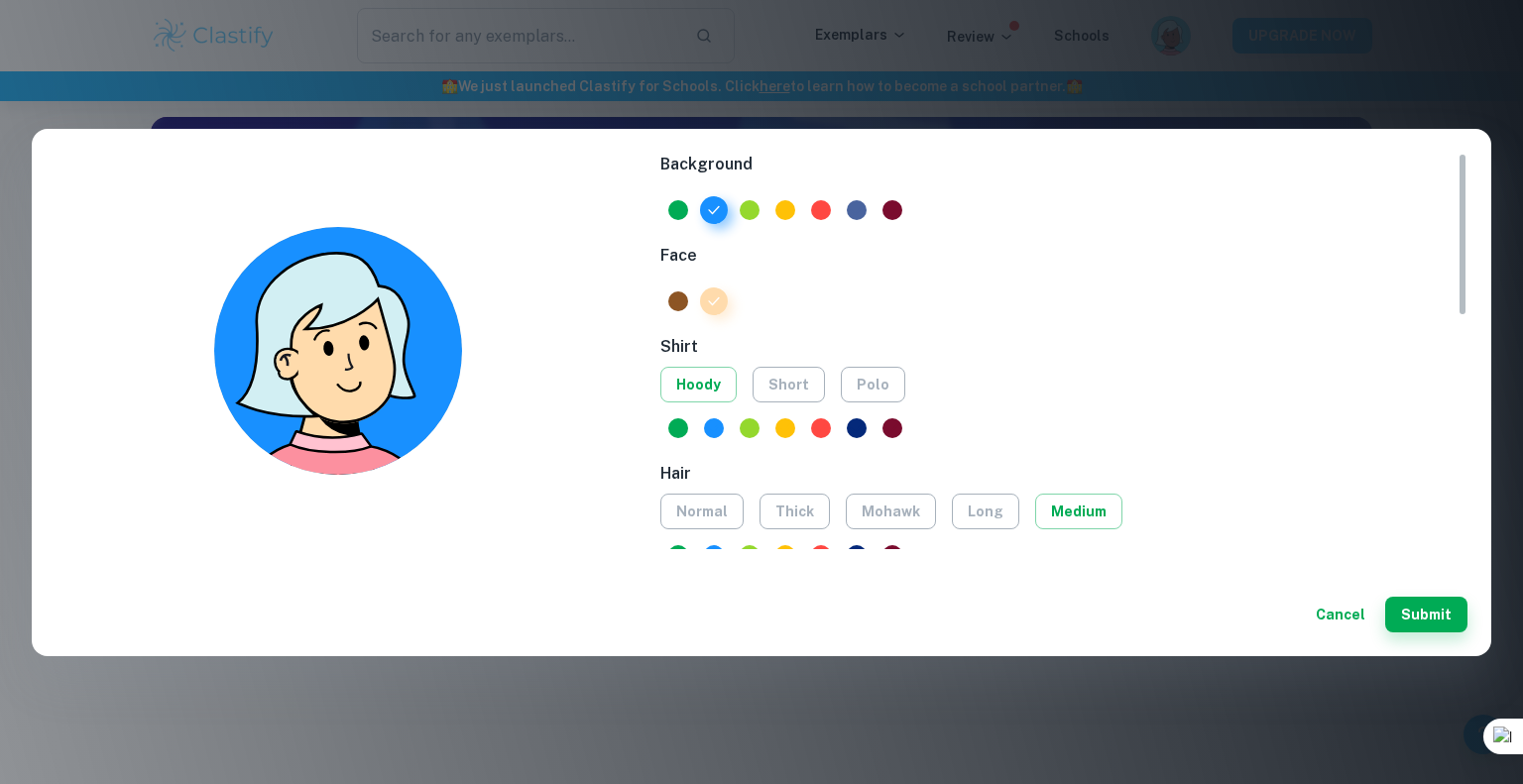 click at bounding box center [857, 210] 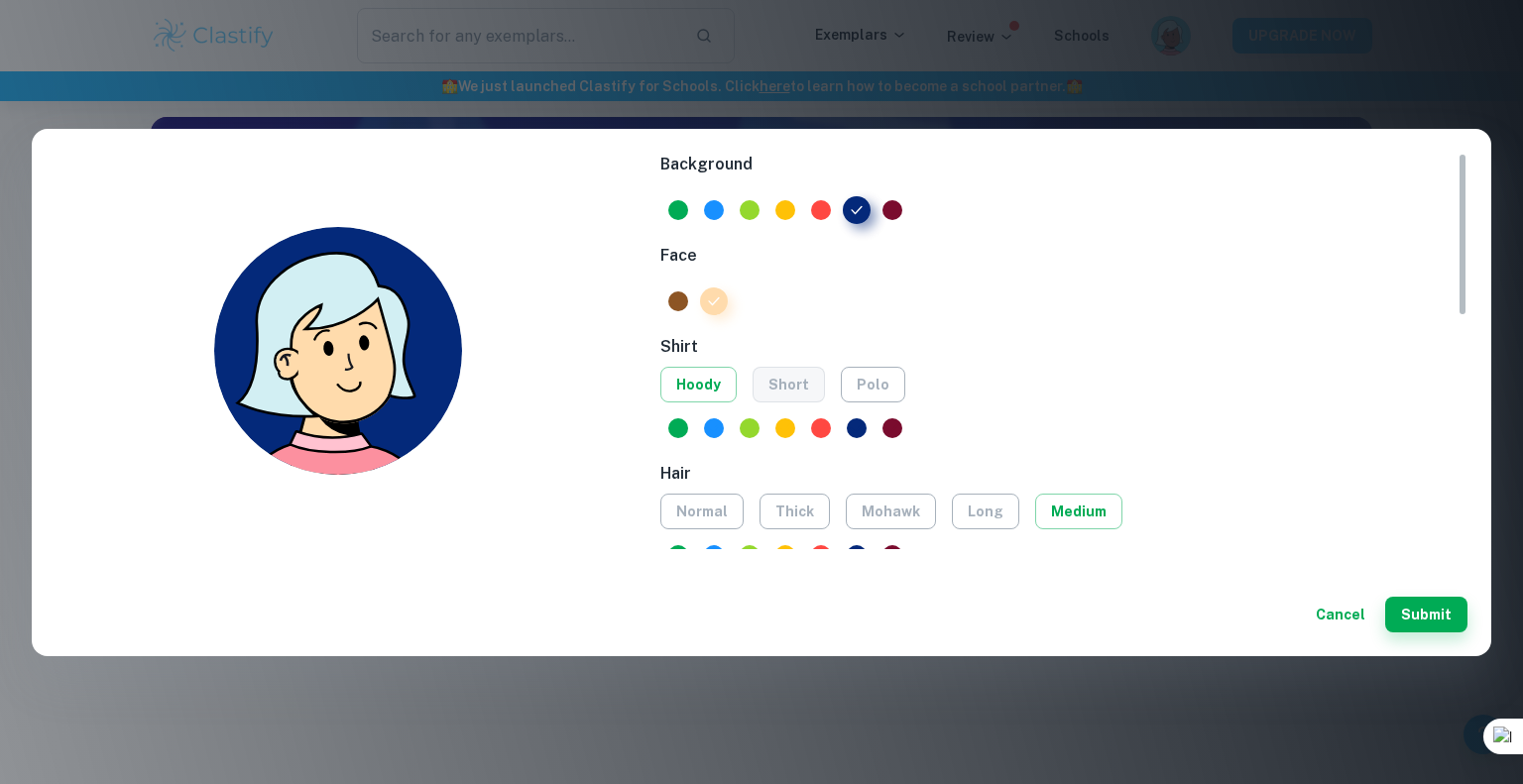 click on "short" at bounding box center [788, 385] 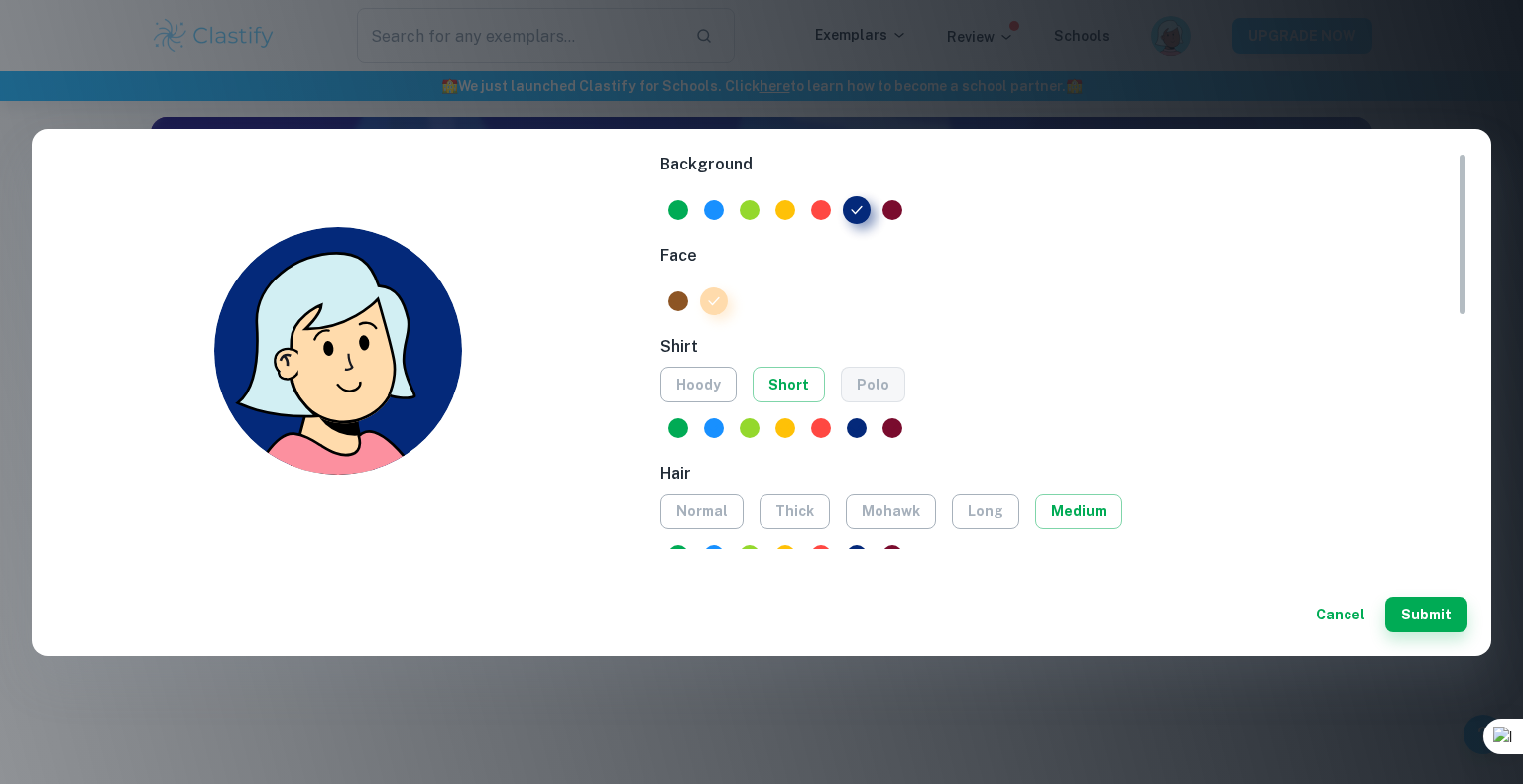 click on "polo" at bounding box center [873, 385] 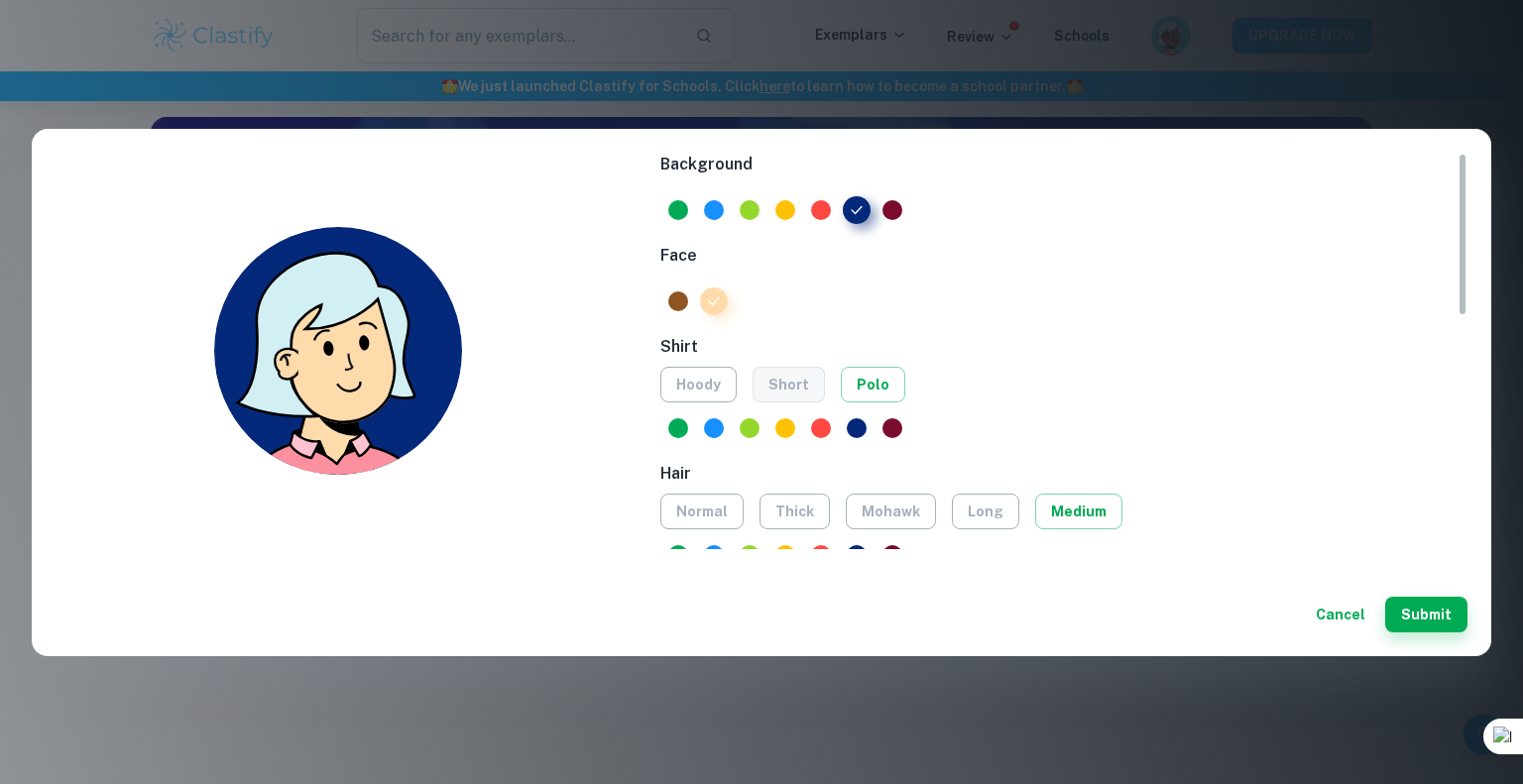 click on "short" at bounding box center [788, 385] 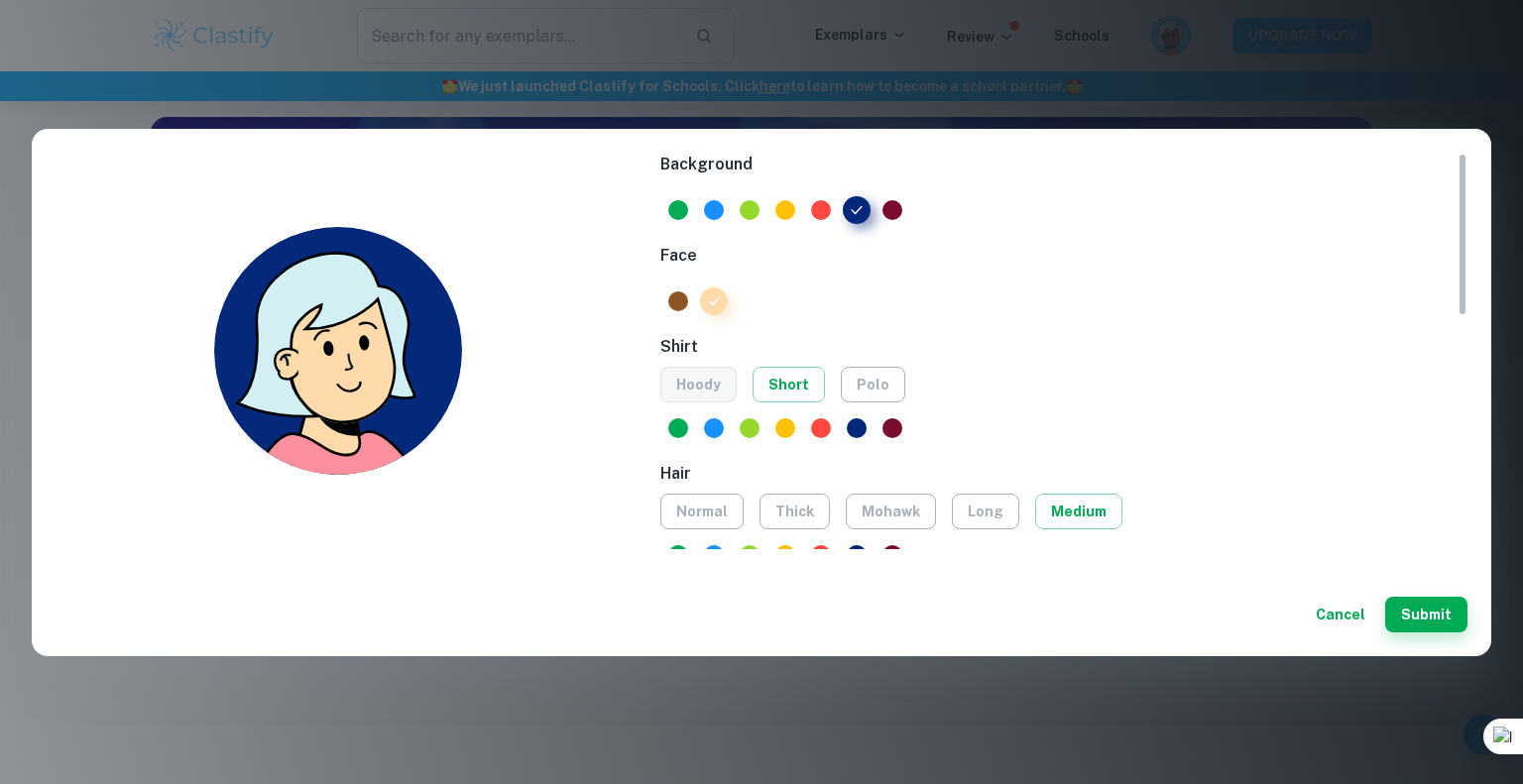 click on "hoody" at bounding box center [698, 385] 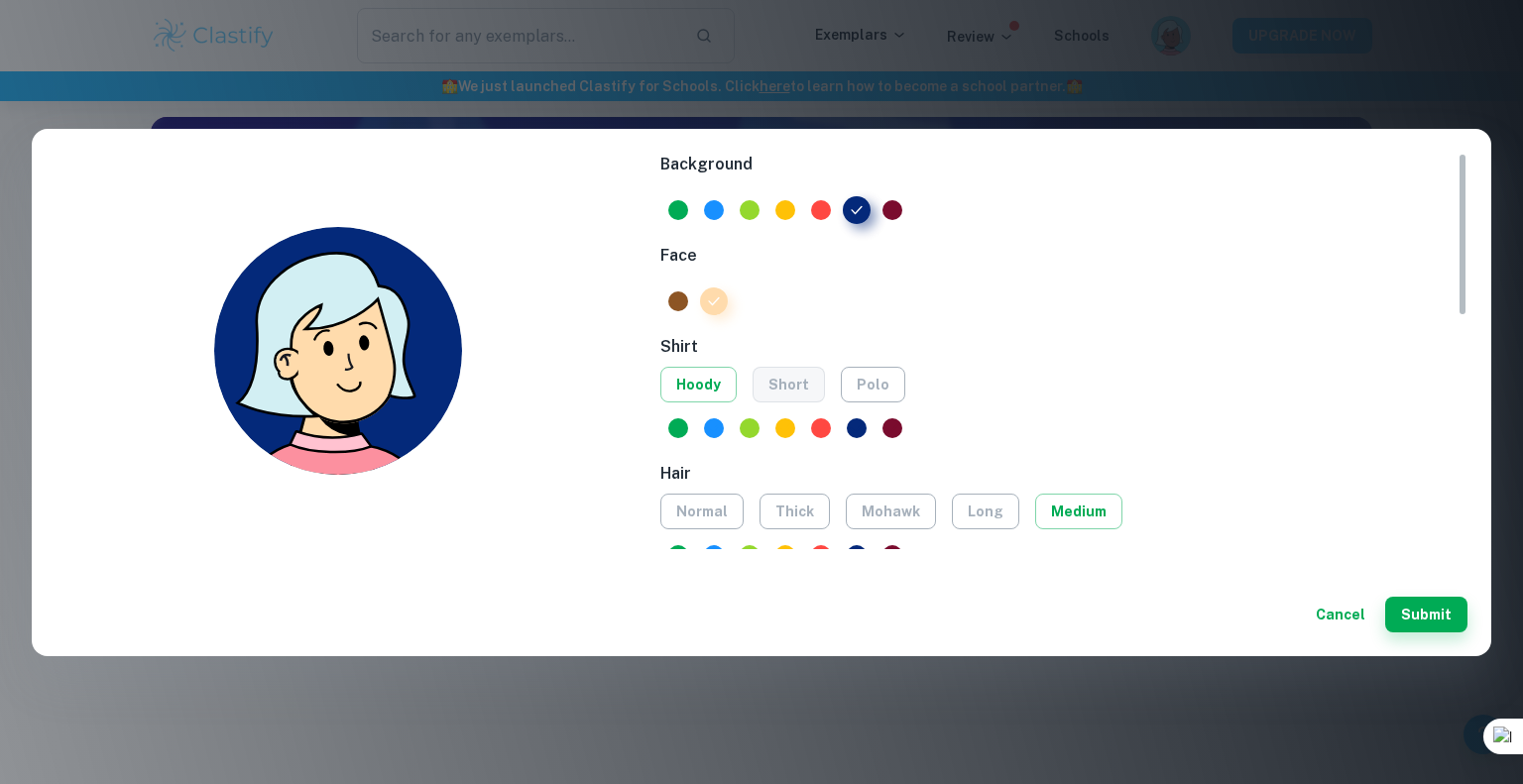 click on "short" at bounding box center [788, 385] 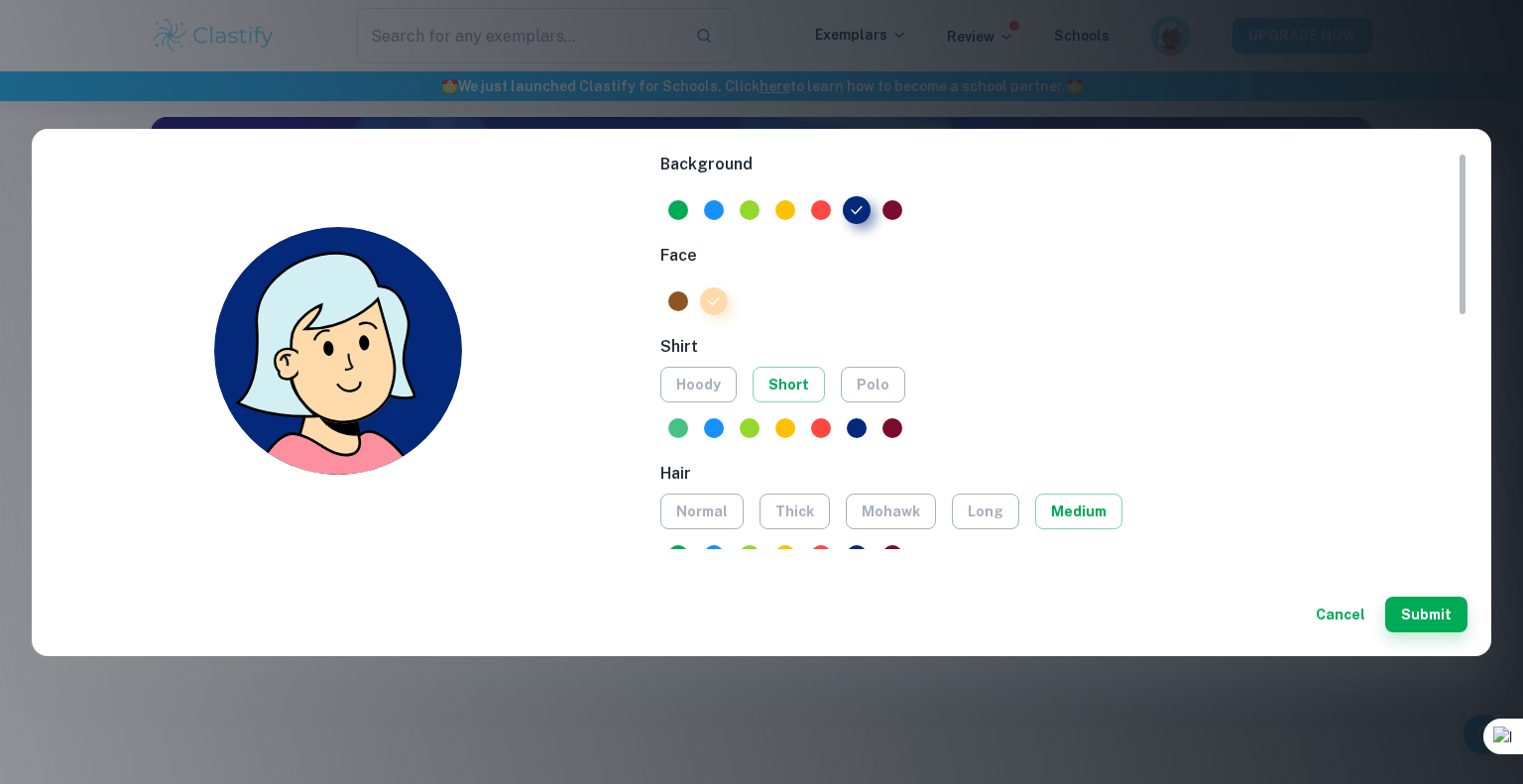 click at bounding box center [678, 428] 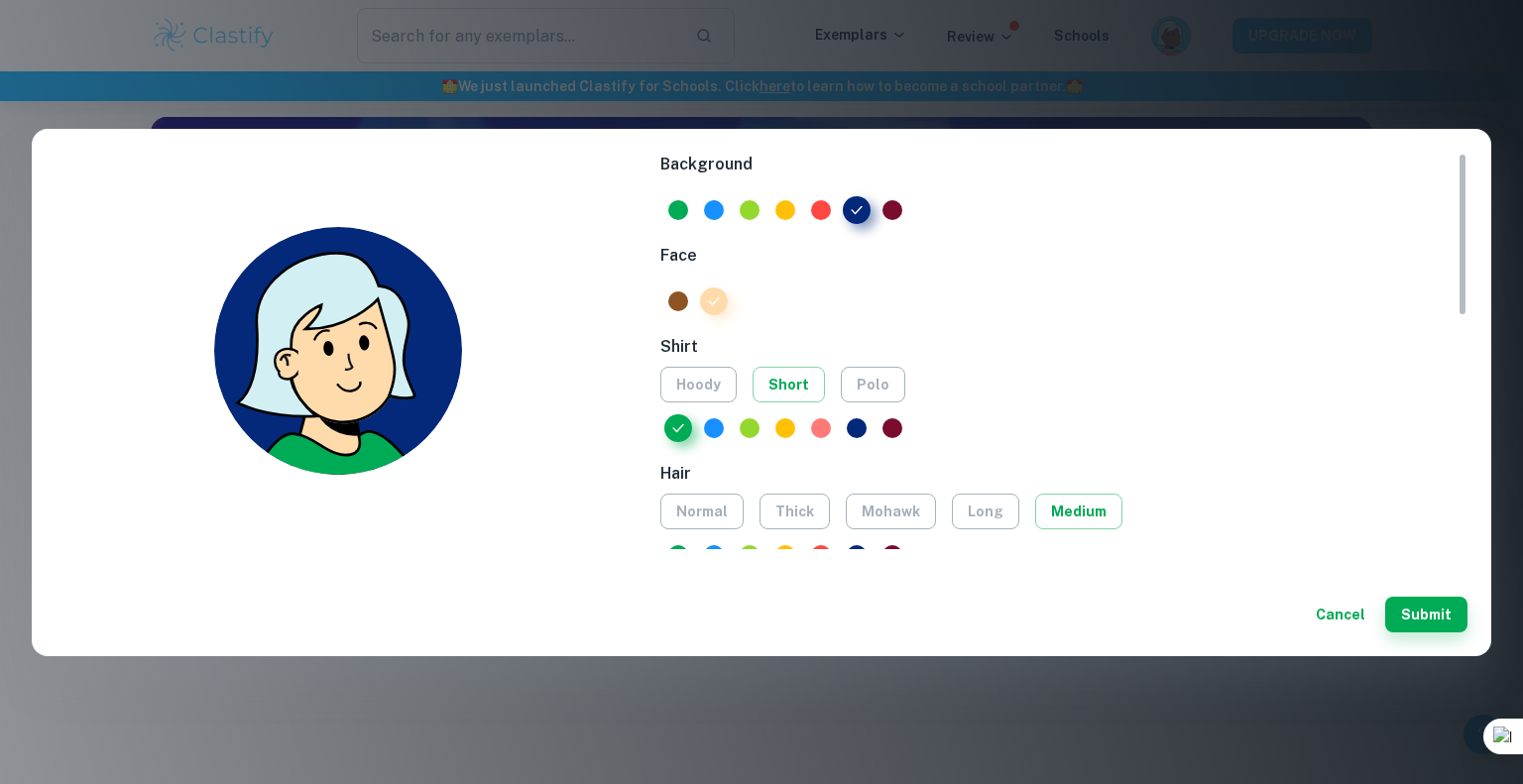 click at bounding box center (821, 428) 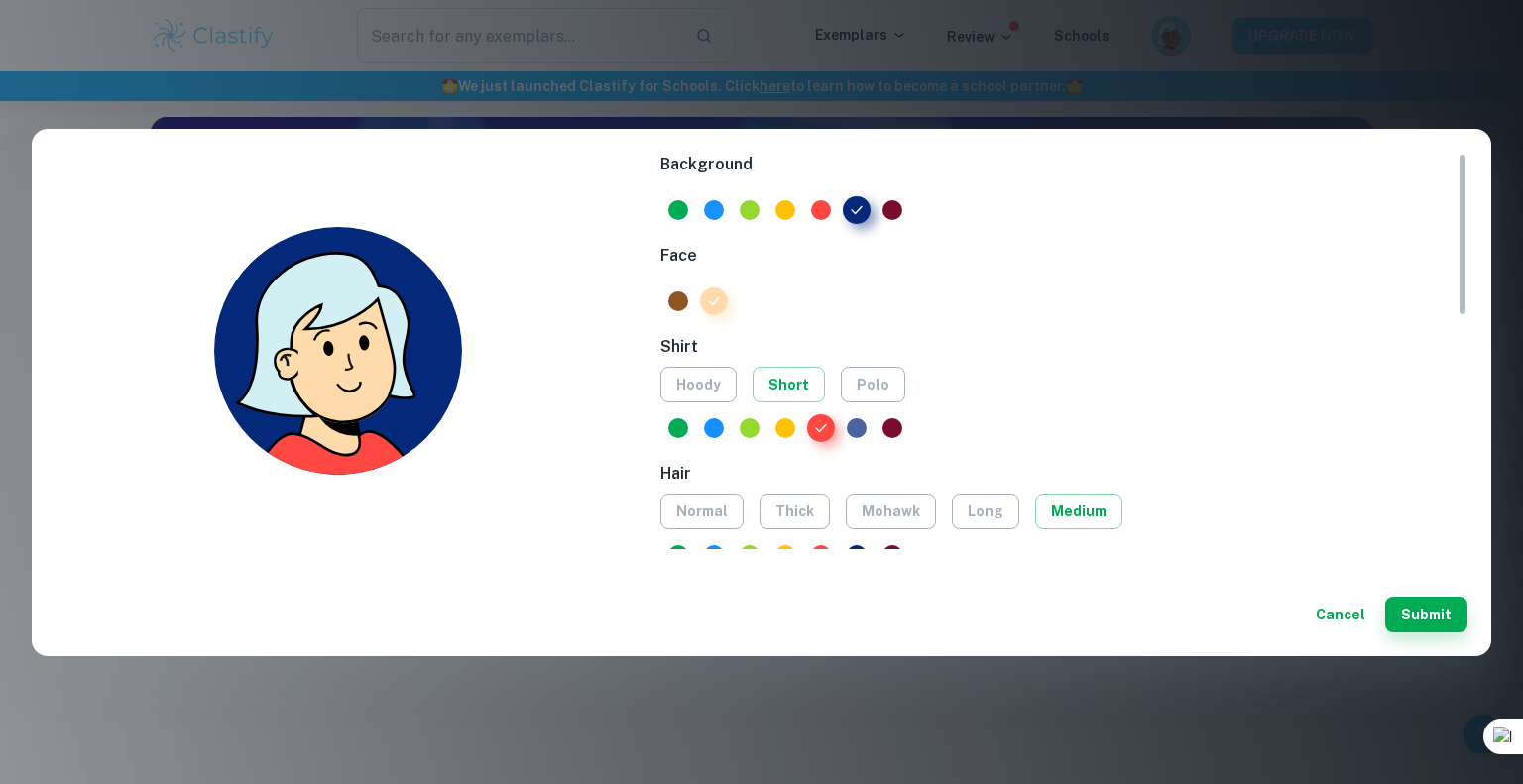 click at bounding box center [857, 428] 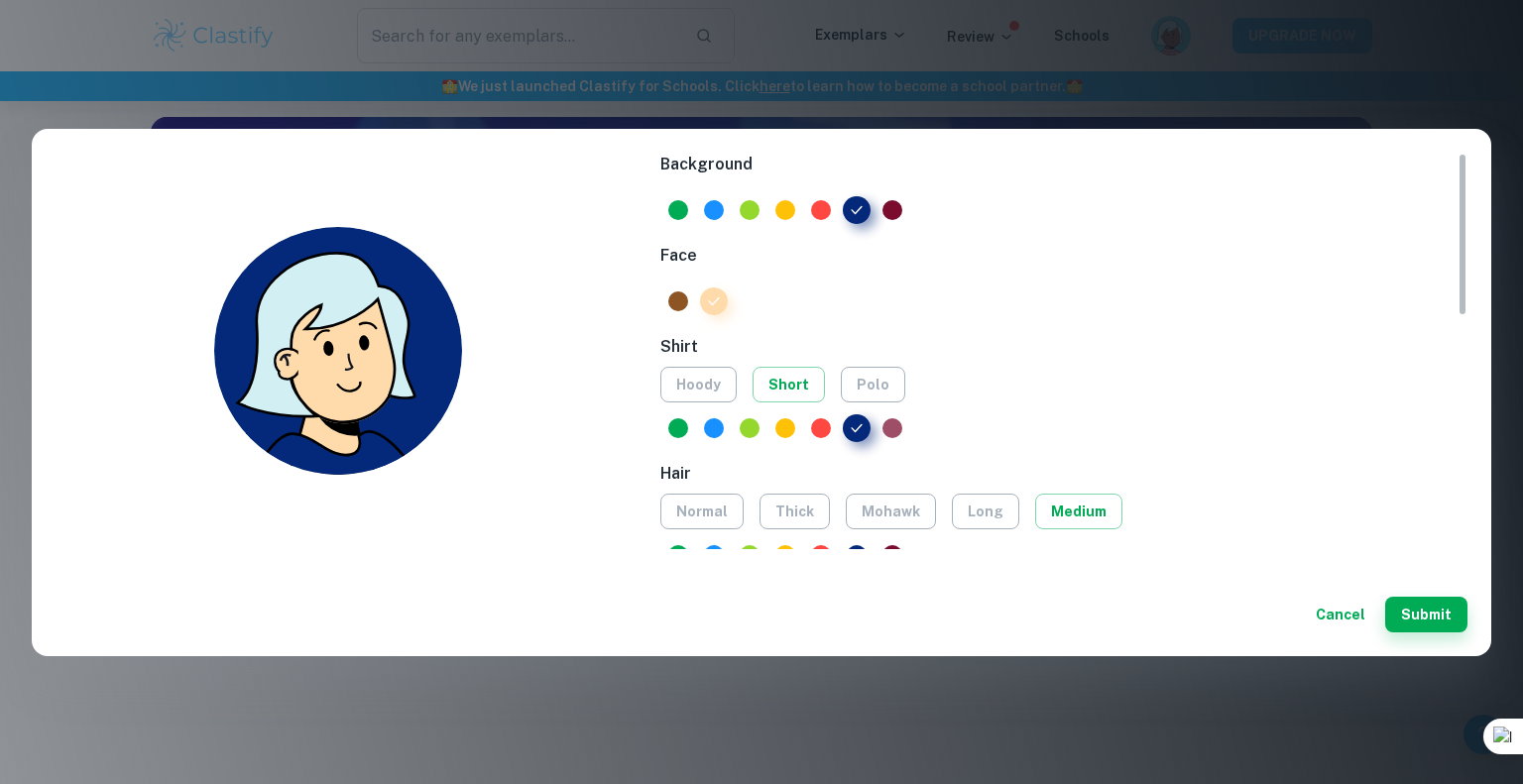 click at bounding box center [1064, 428] 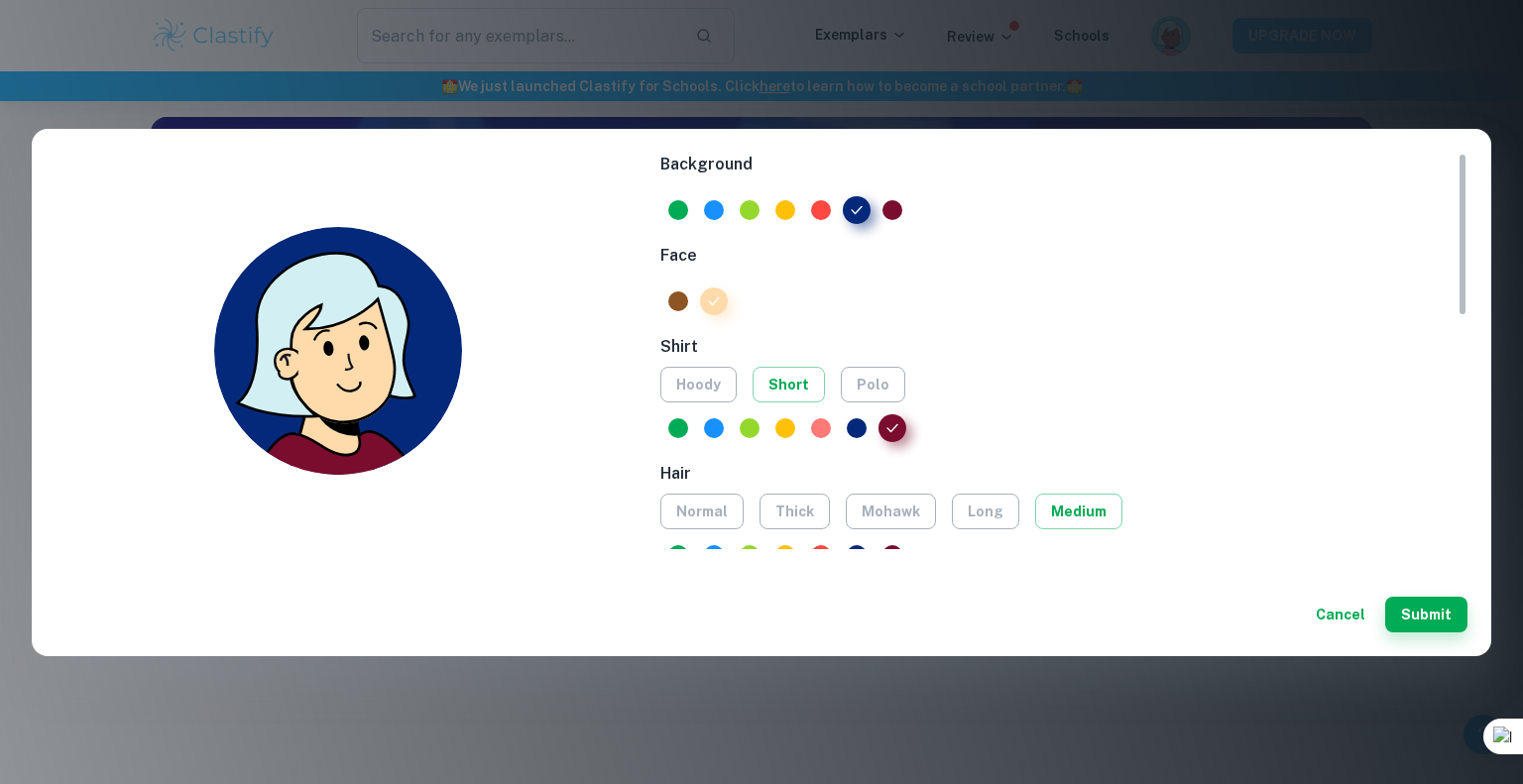 click at bounding box center (821, 428) 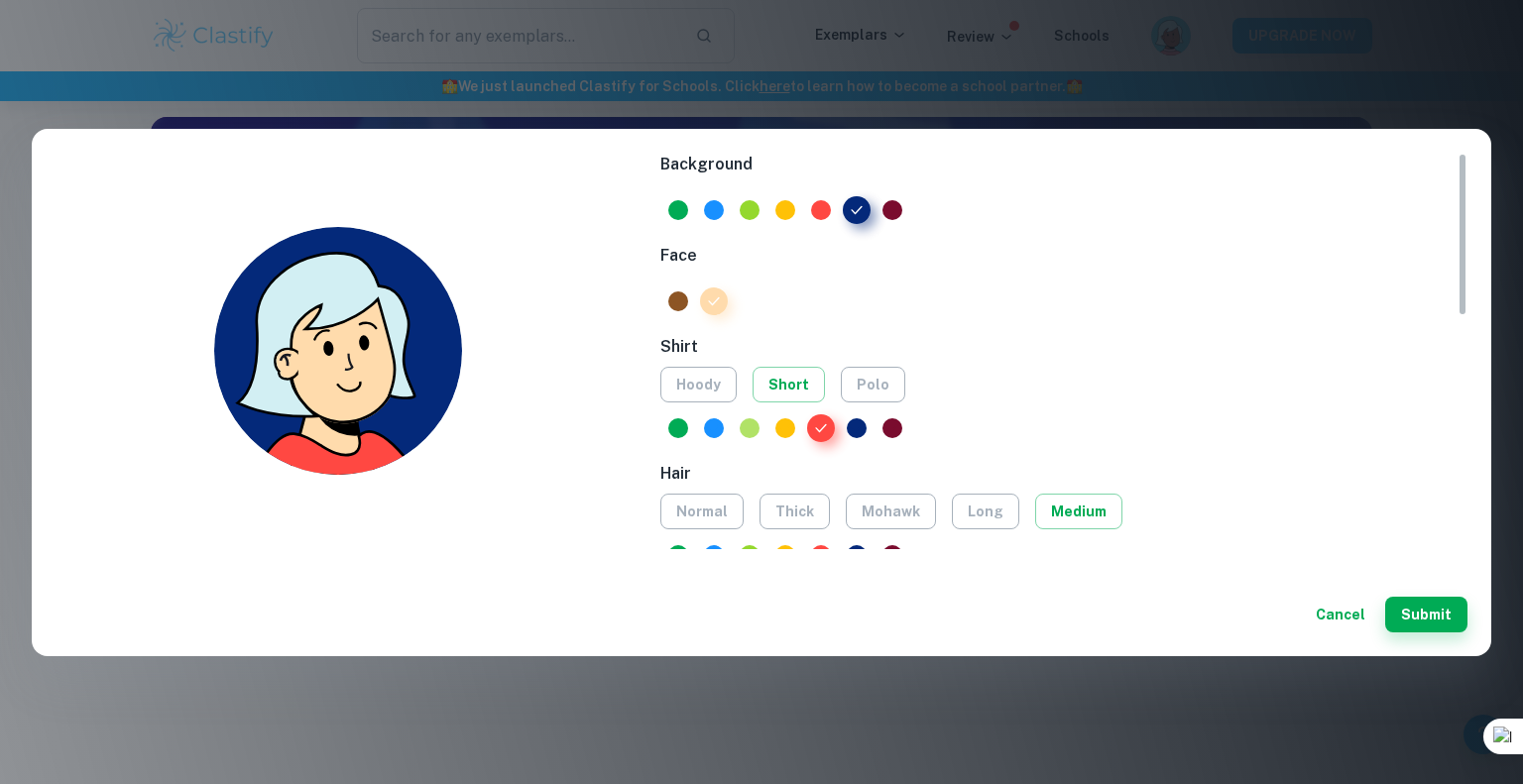 click at bounding box center (750, 428) 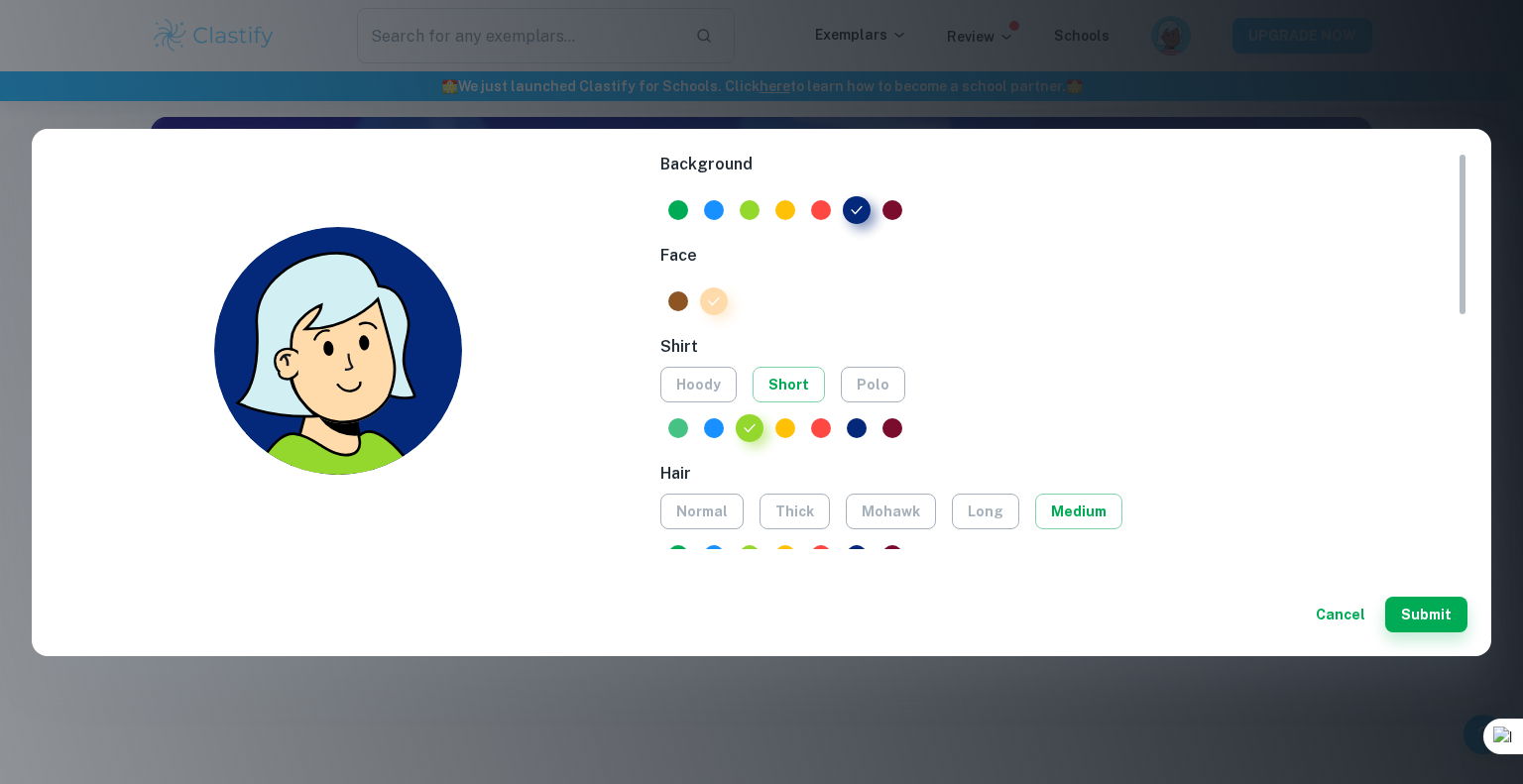 click at bounding box center (678, 428) 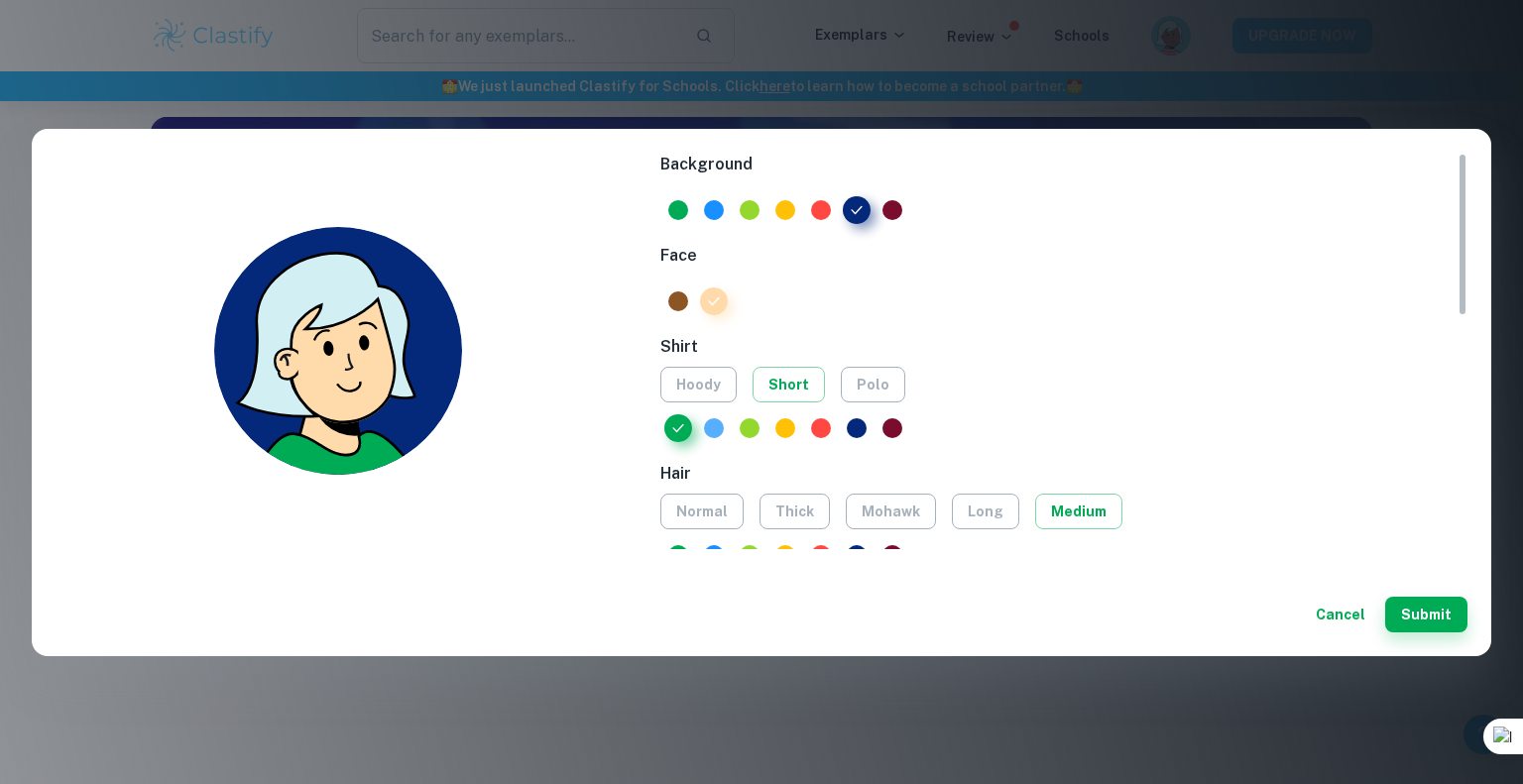 click at bounding box center (714, 428) 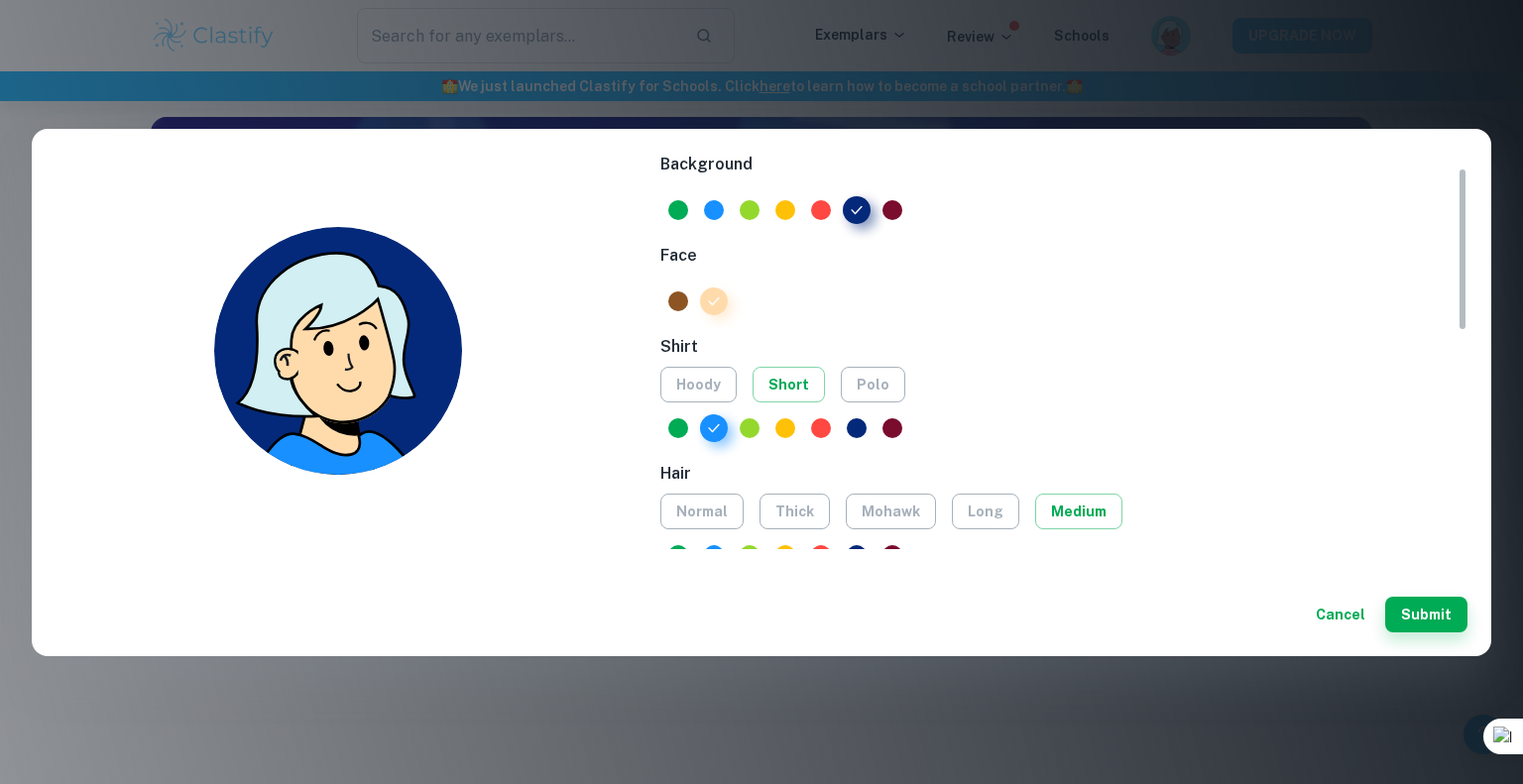scroll, scrollTop: 51, scrollLeft: 0, axis: vertical 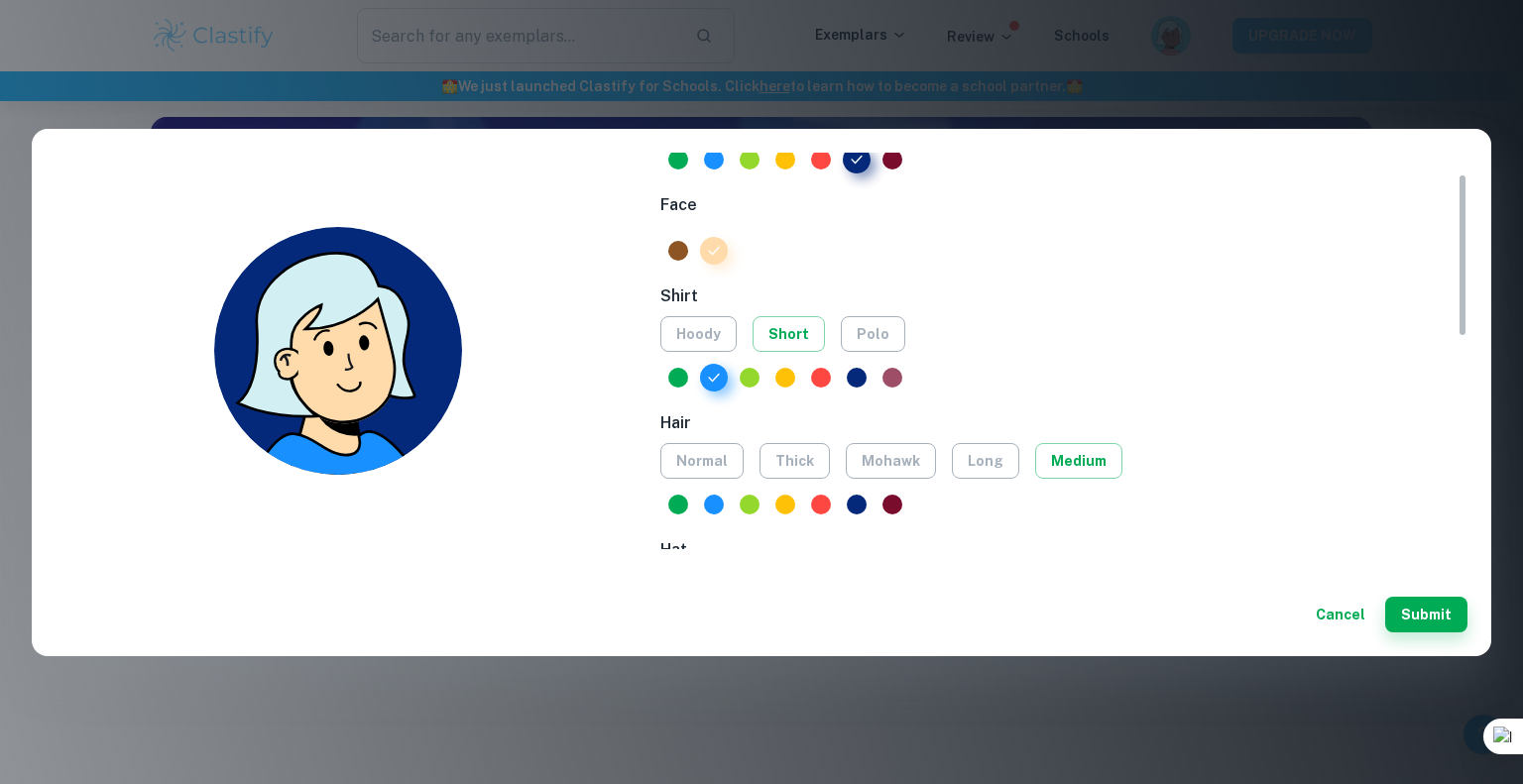 click at bounding box center [892, 378] 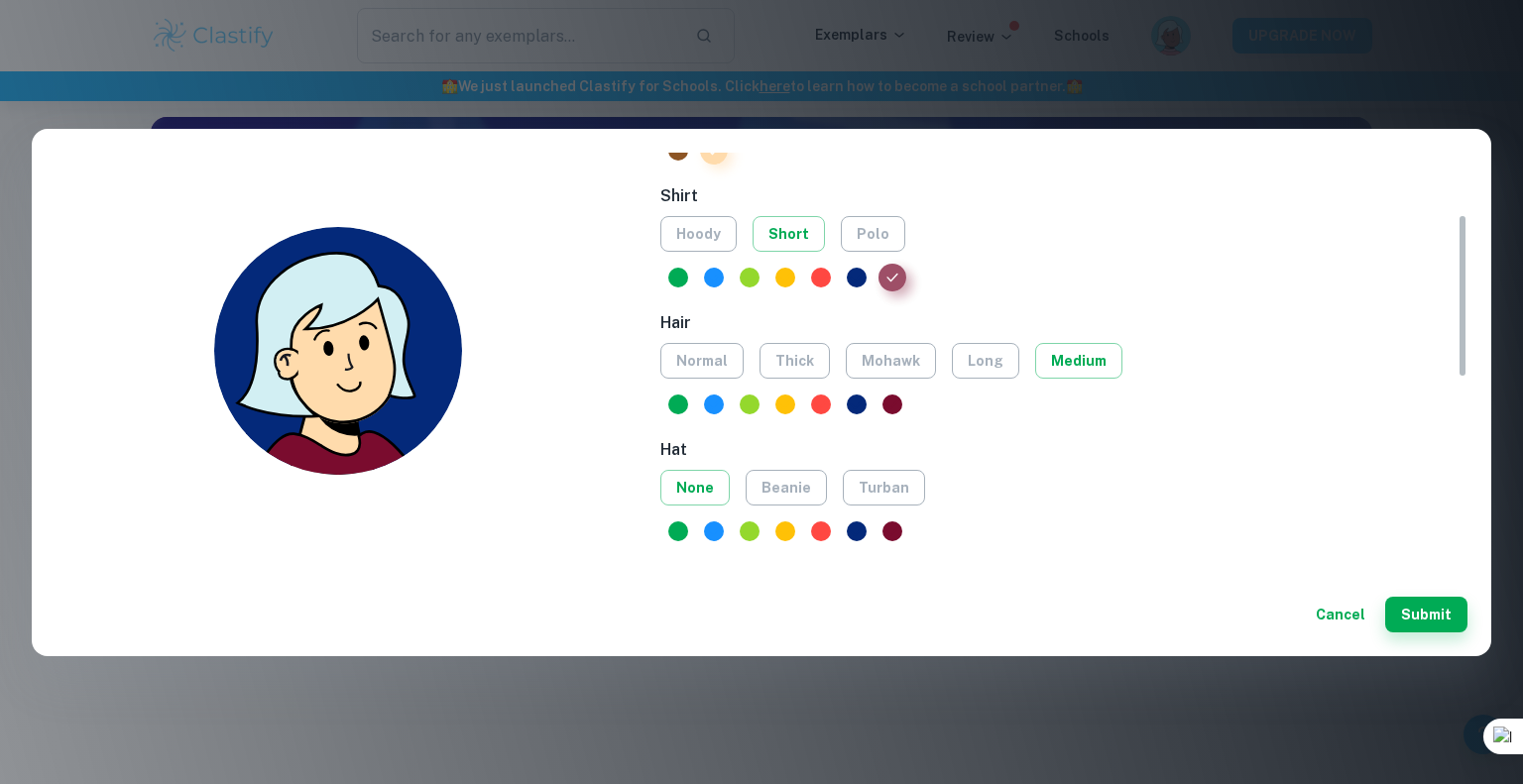 scroll, scrollTop: 153, scrollLeft: 0, axis: vertical 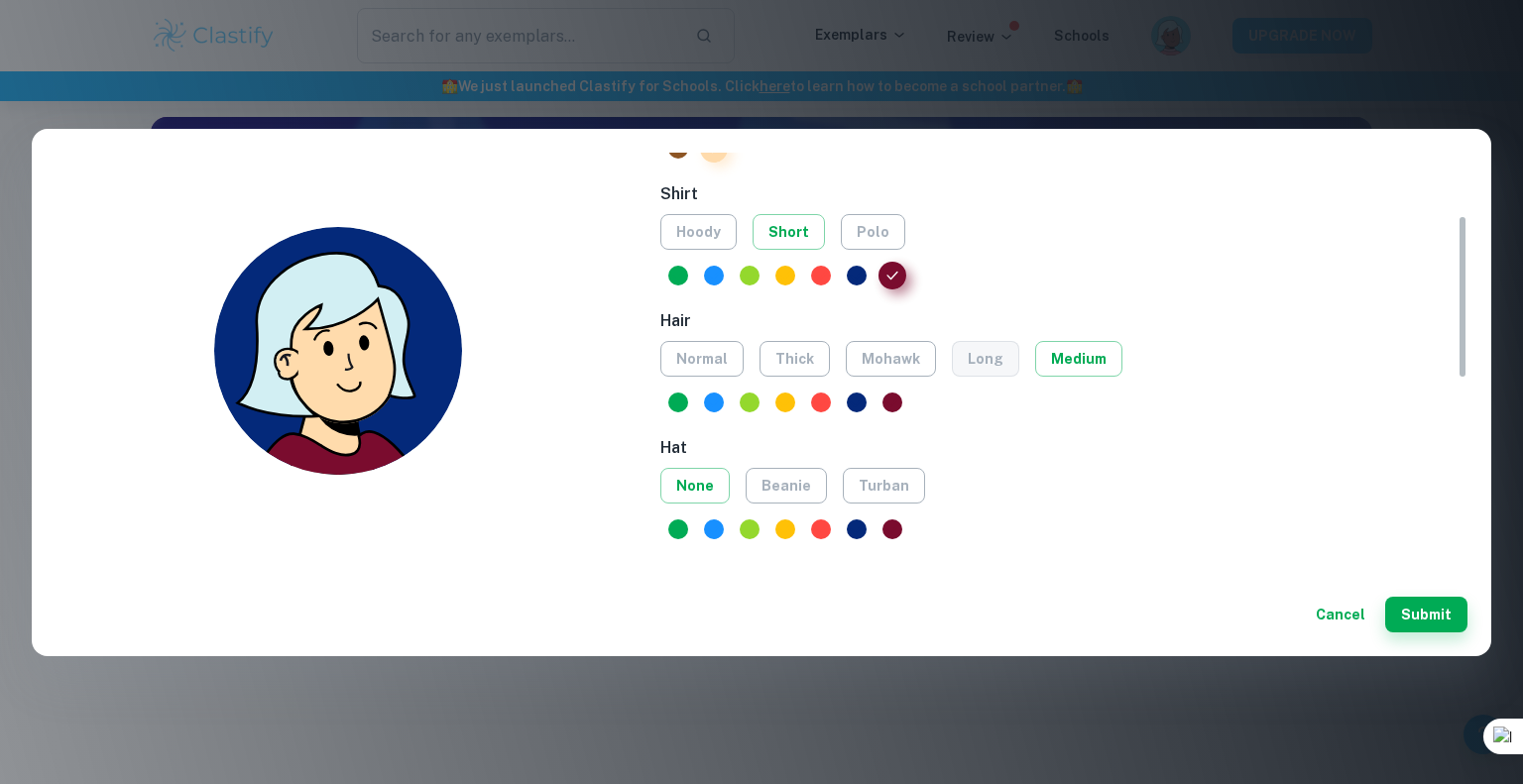 click on "long" at bounding box center (986, 359) 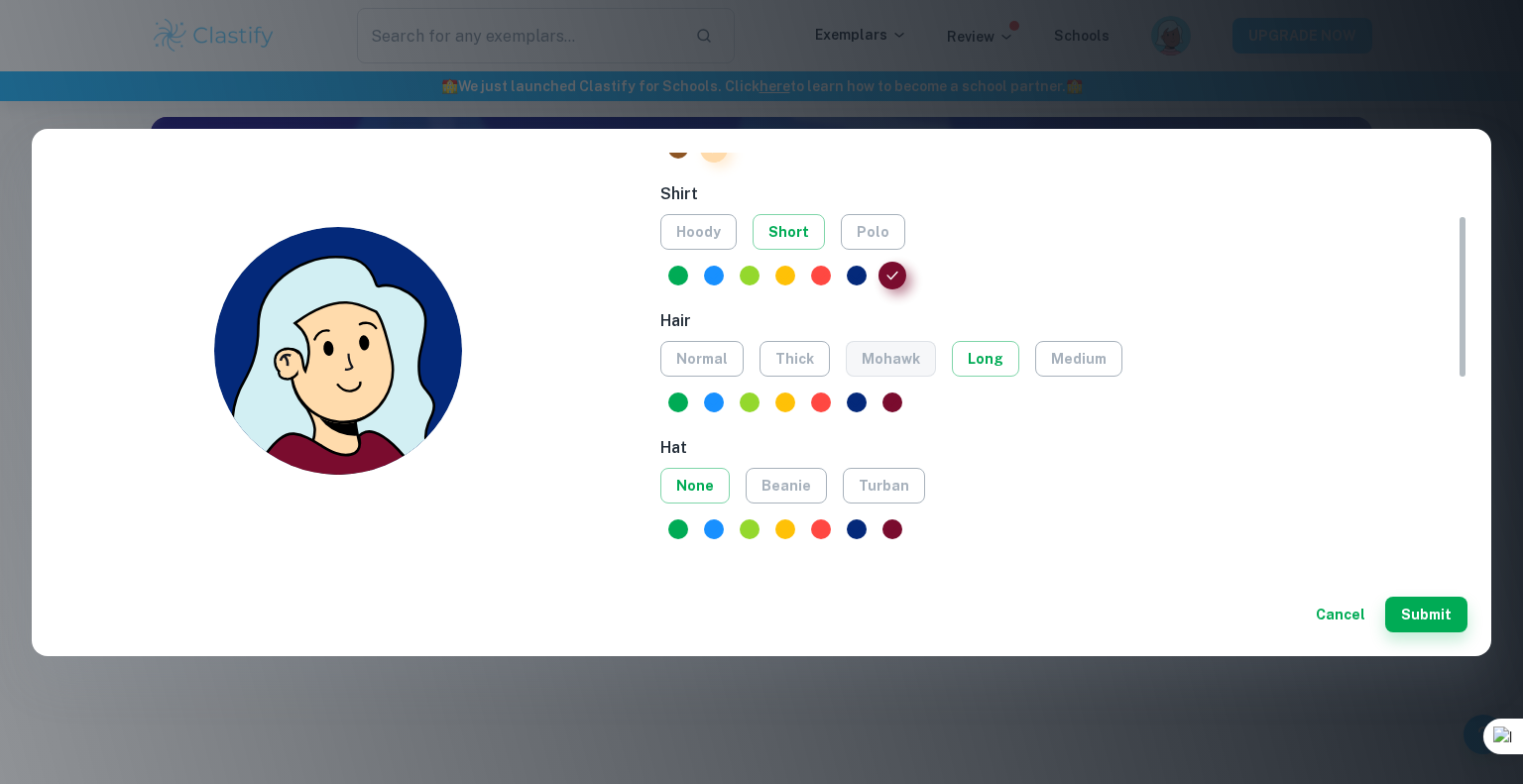 click on "mohawk" at bounding box center [890, 359] 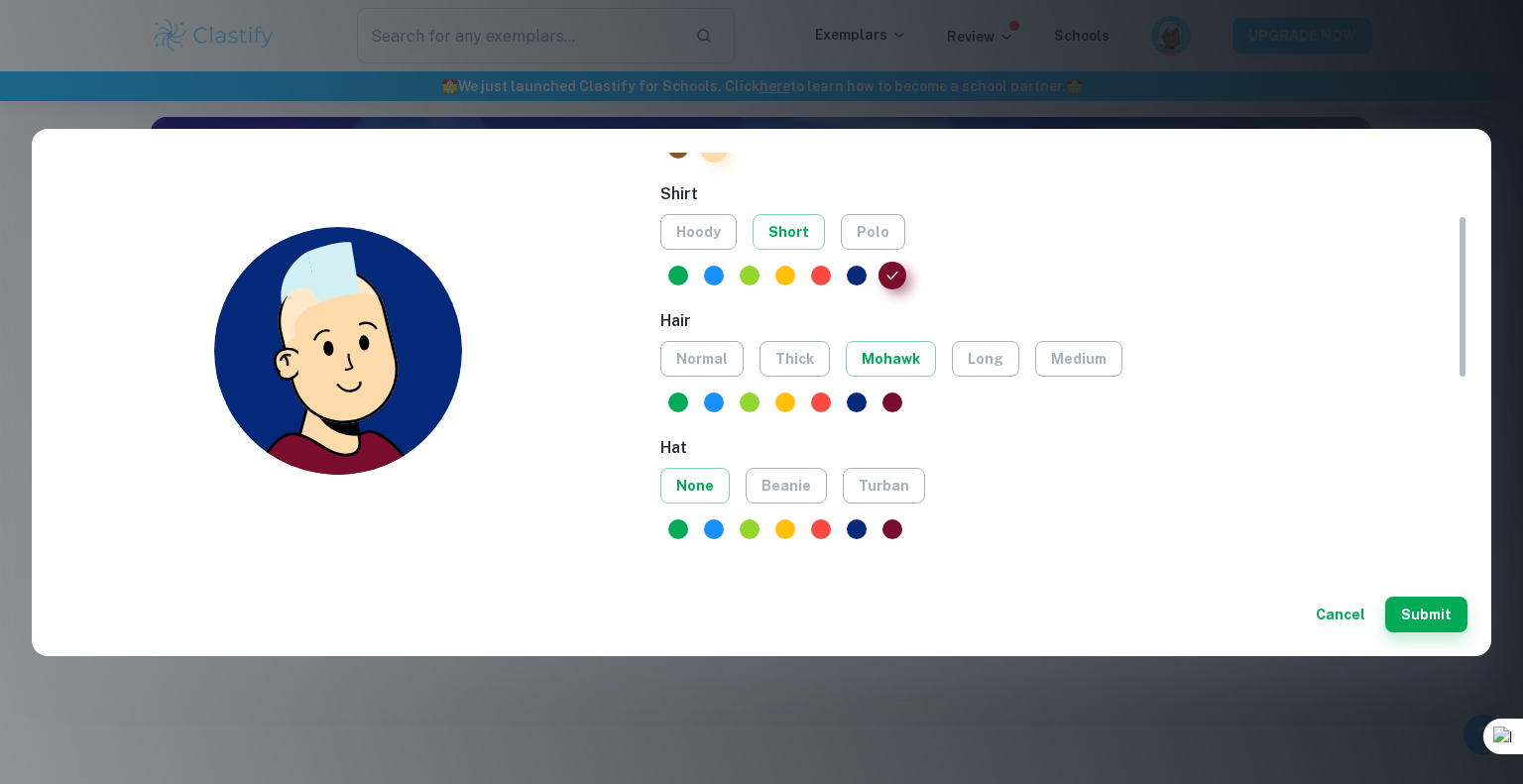 click on "normal thick mohawk long medium" at bounding box center [1064, 359] 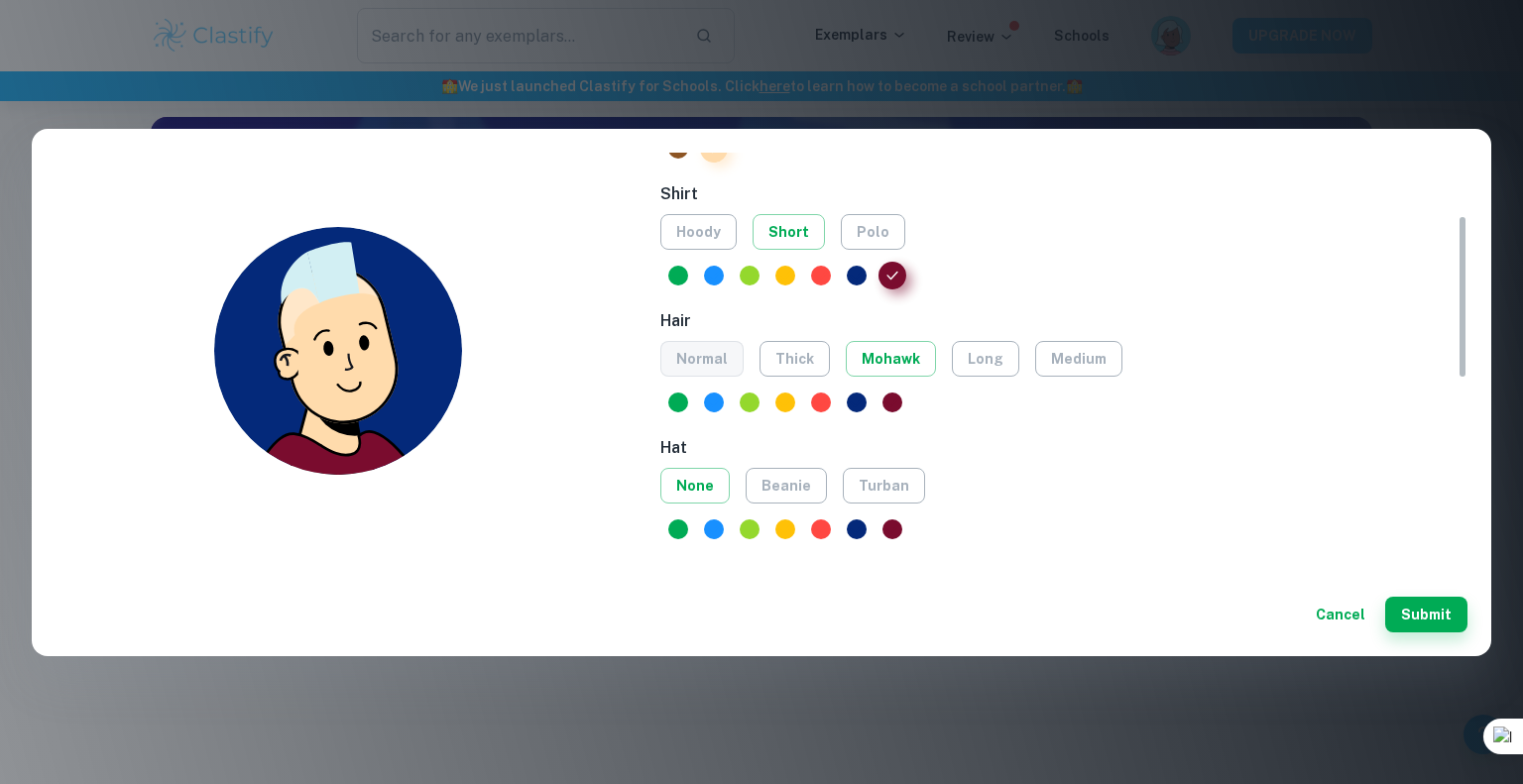 click on "normal" at bounding box center [702, 359] 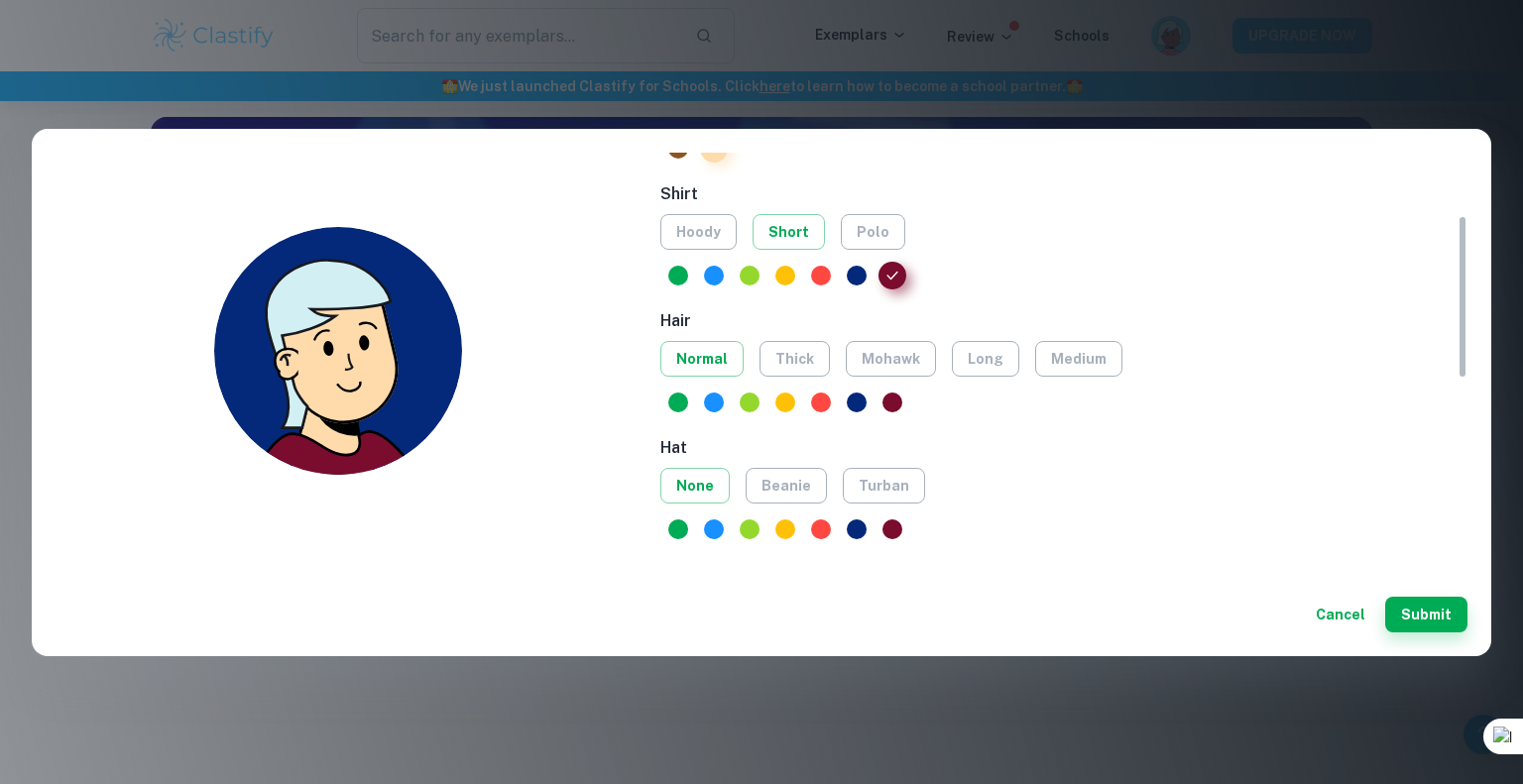 click on "normal thick mohawk long medium" at bounding box center [1064, 359] 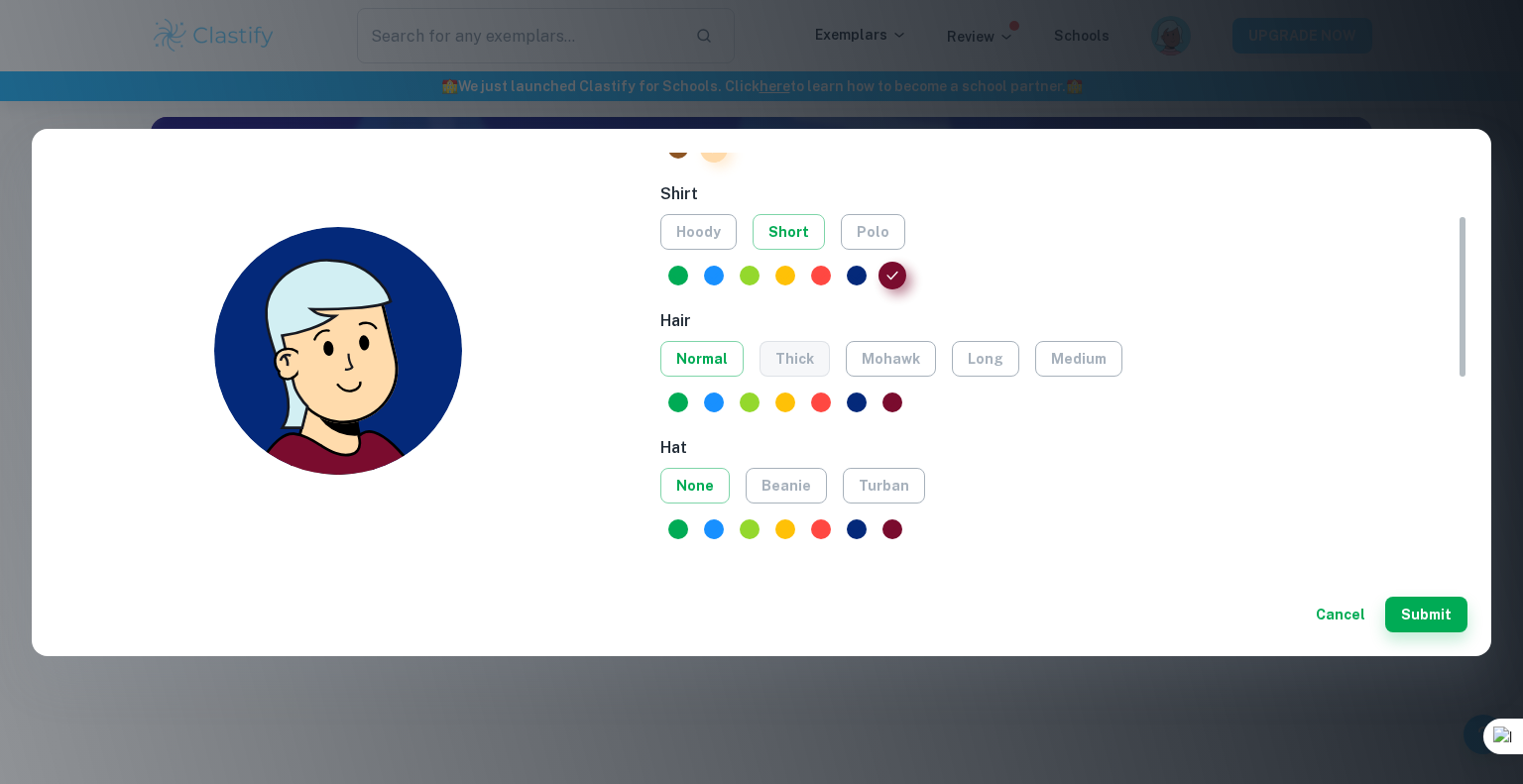 click on "thick" at bounding box center [794, 359] 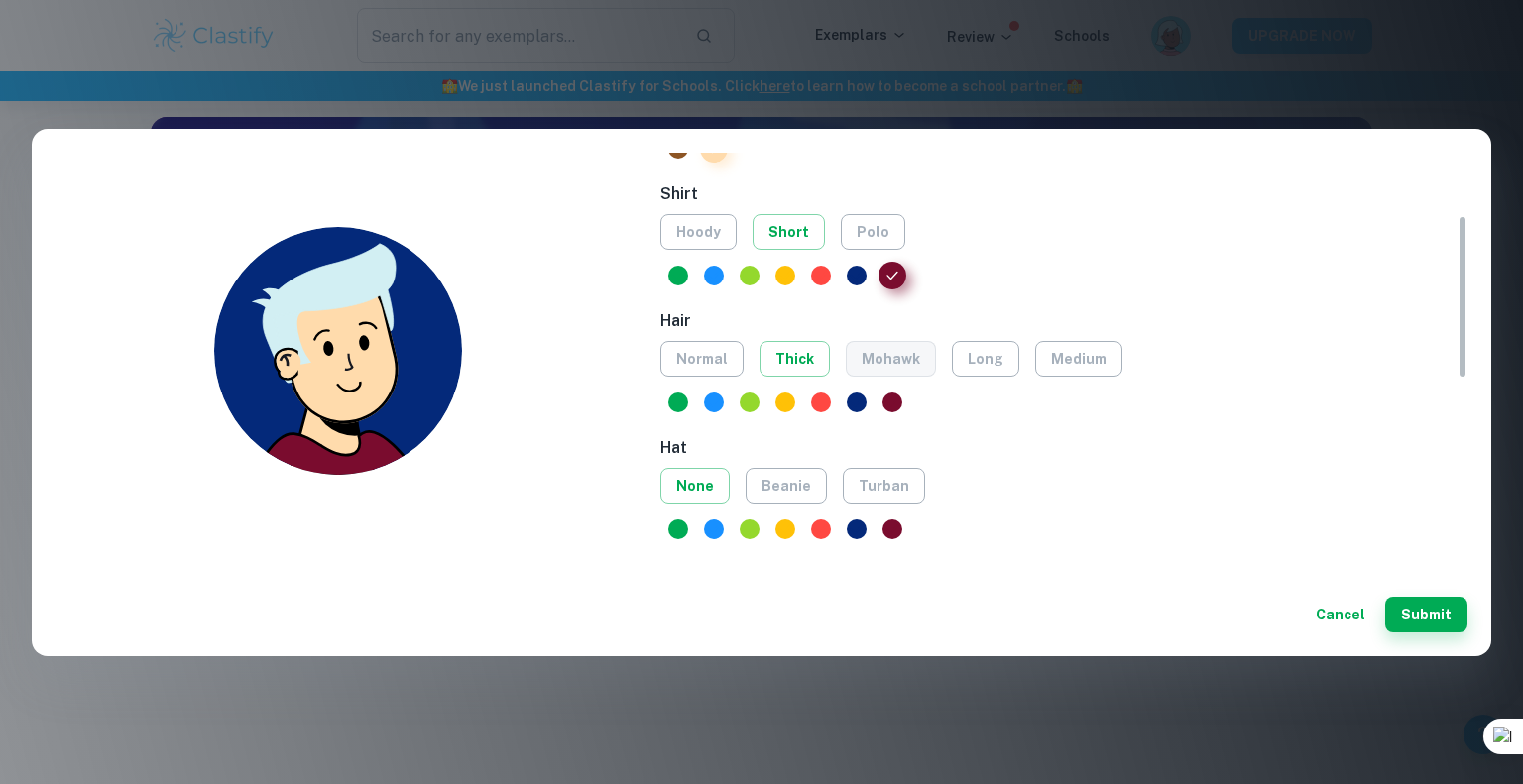 click on "mohawk" at bounding box center [890, 359] 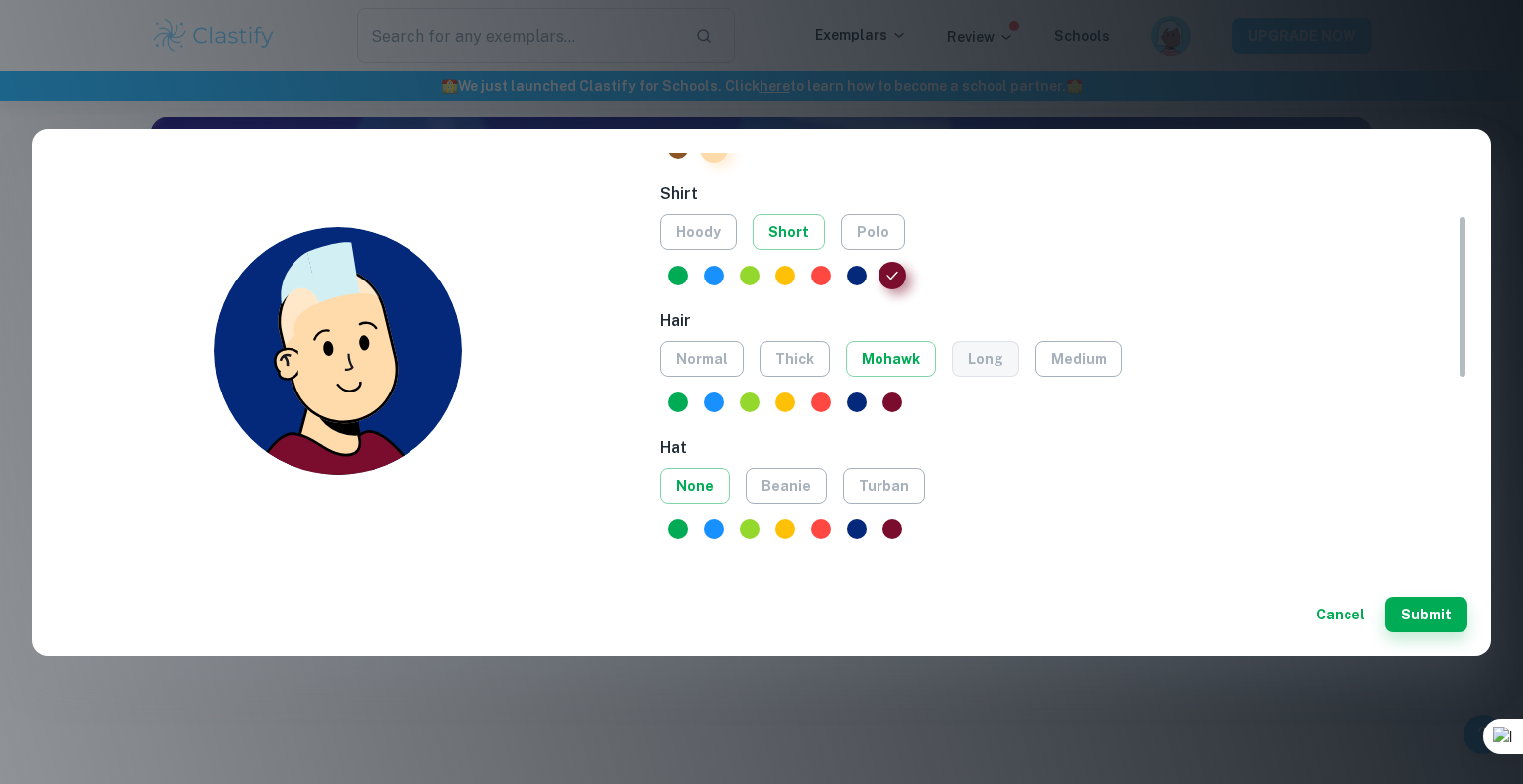 click on "long" at bounding box center [986, 359] 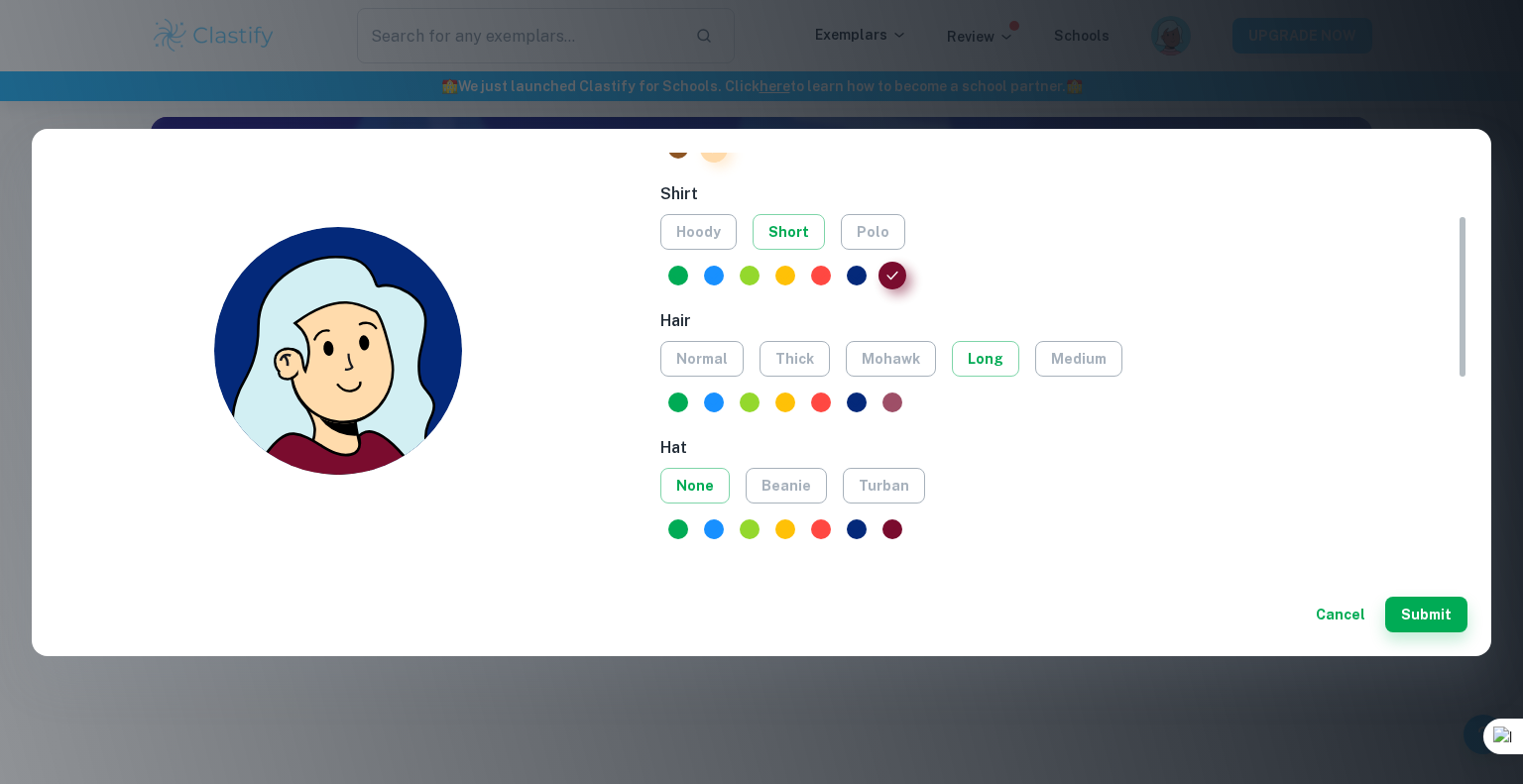 click at bounding box center [892, 402] 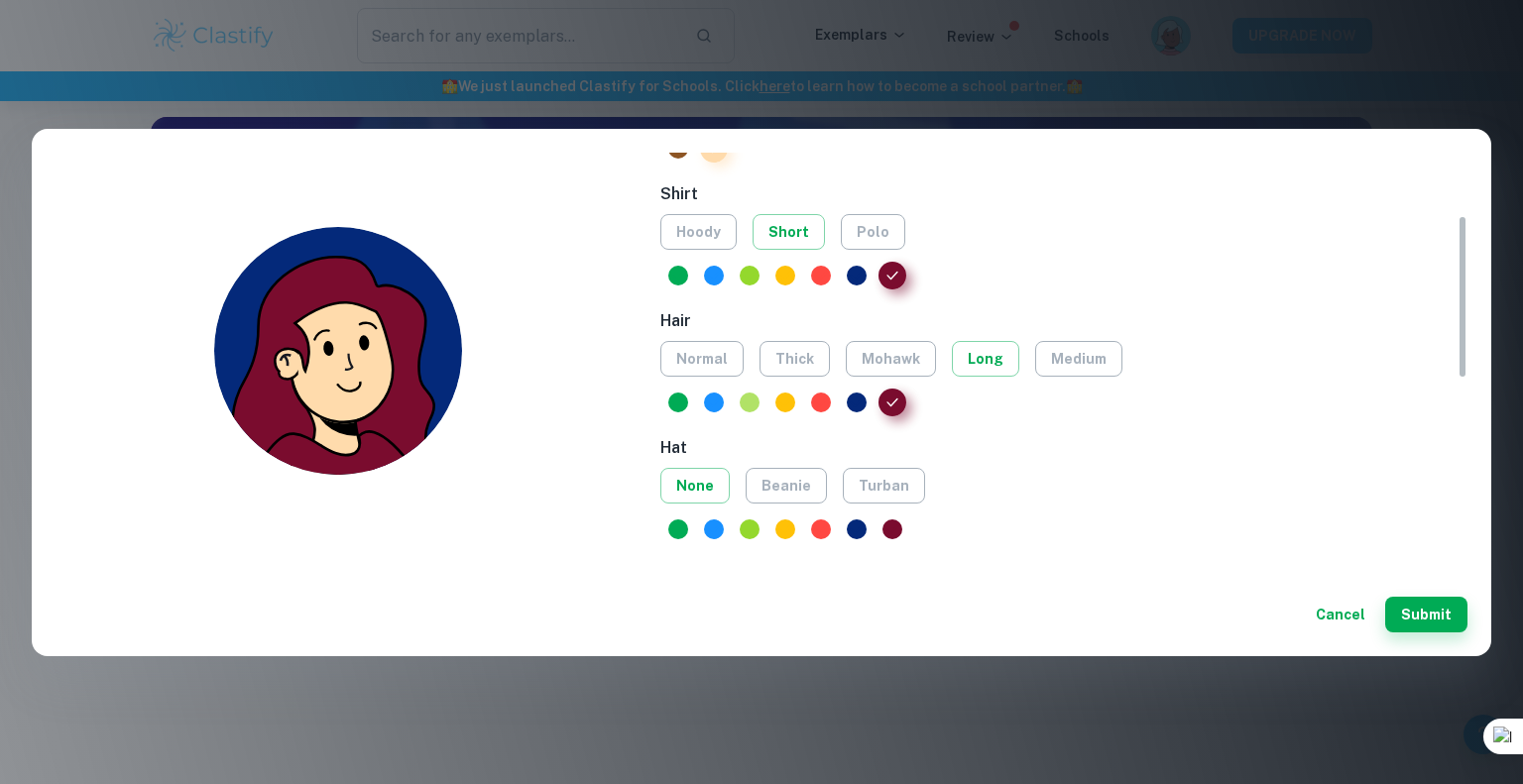 click at bounding box center [750, 402] 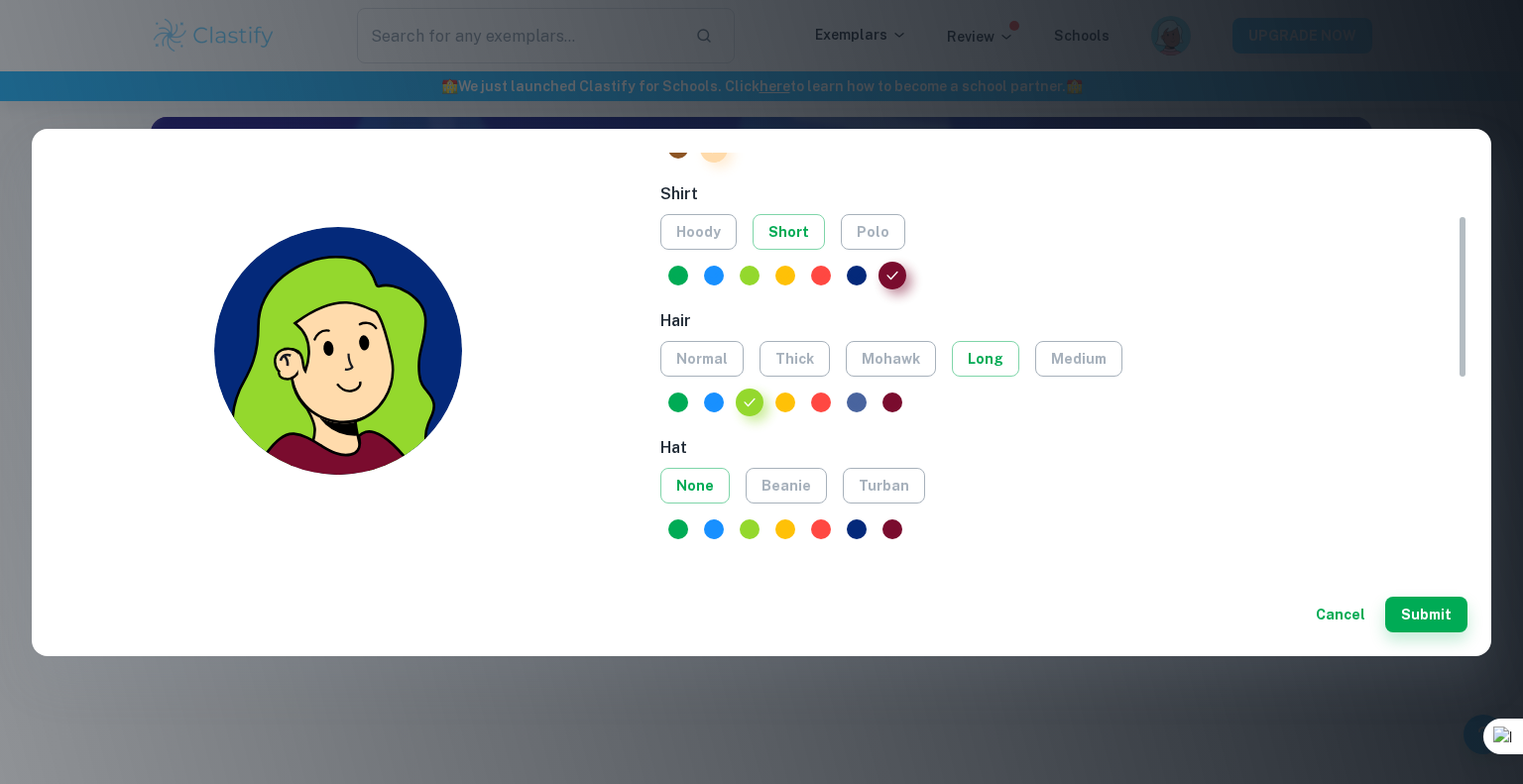 click at bounding box center (857, 402) 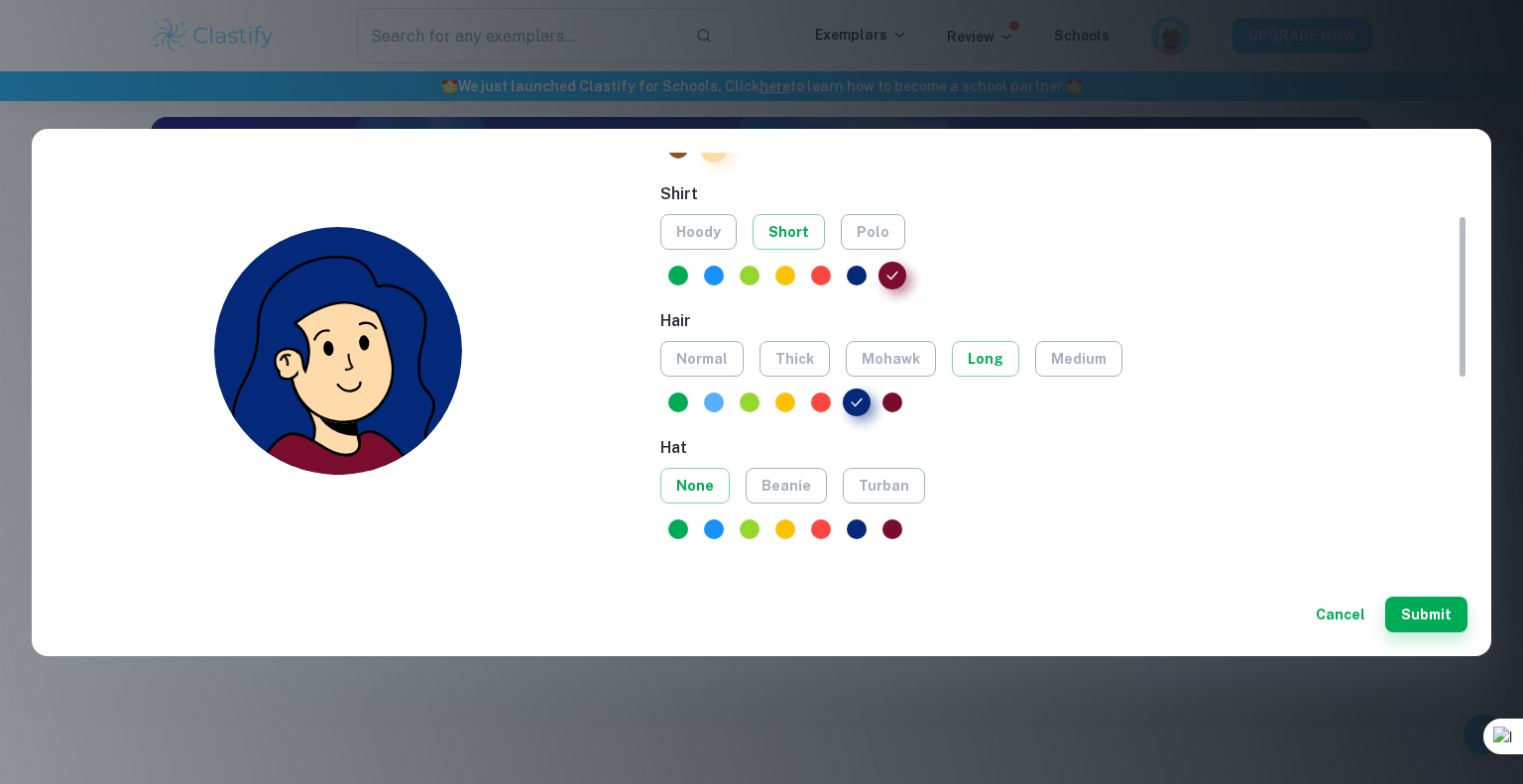 click at bounding box center [714, 402] 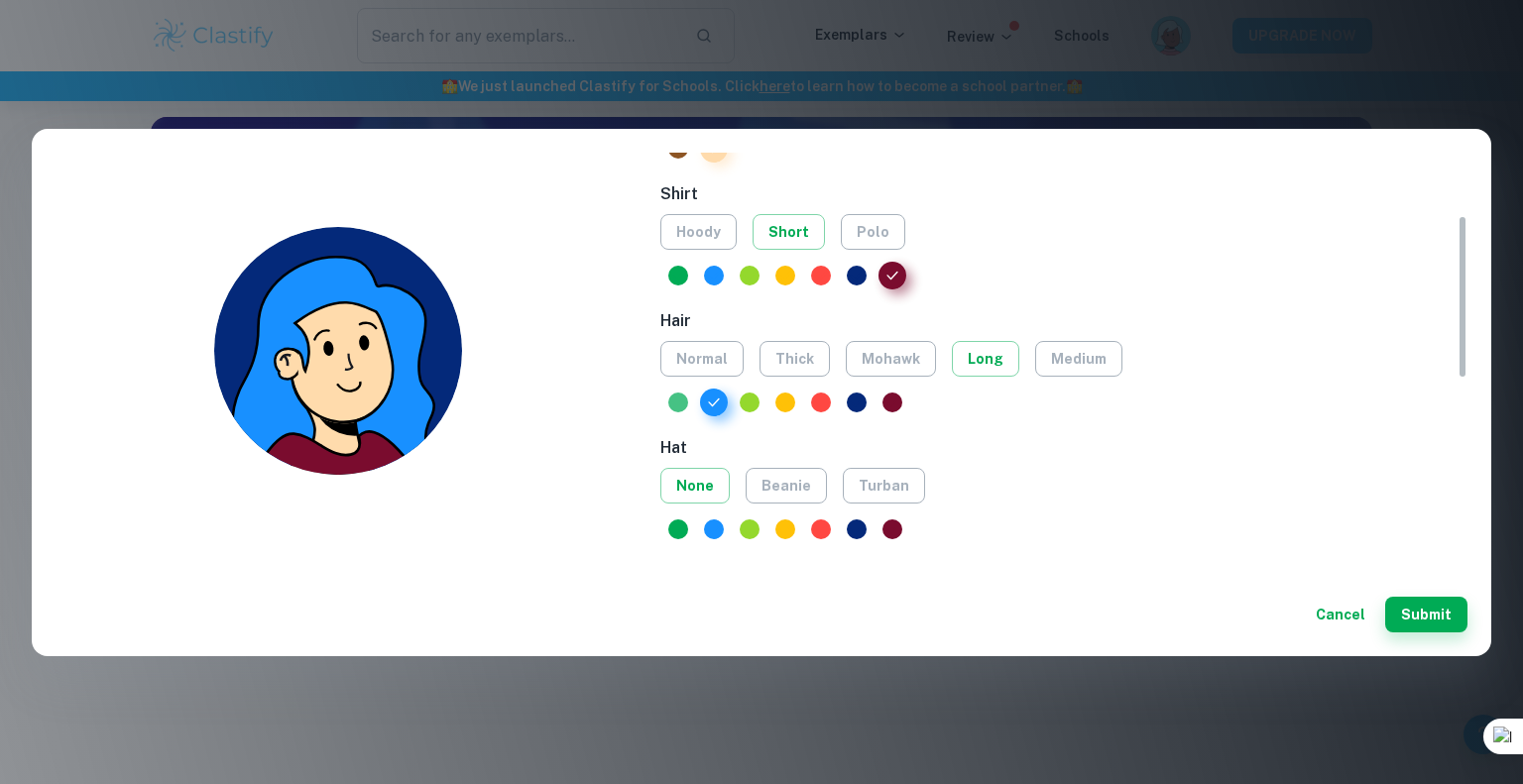 click at bounding box center [678, 402] 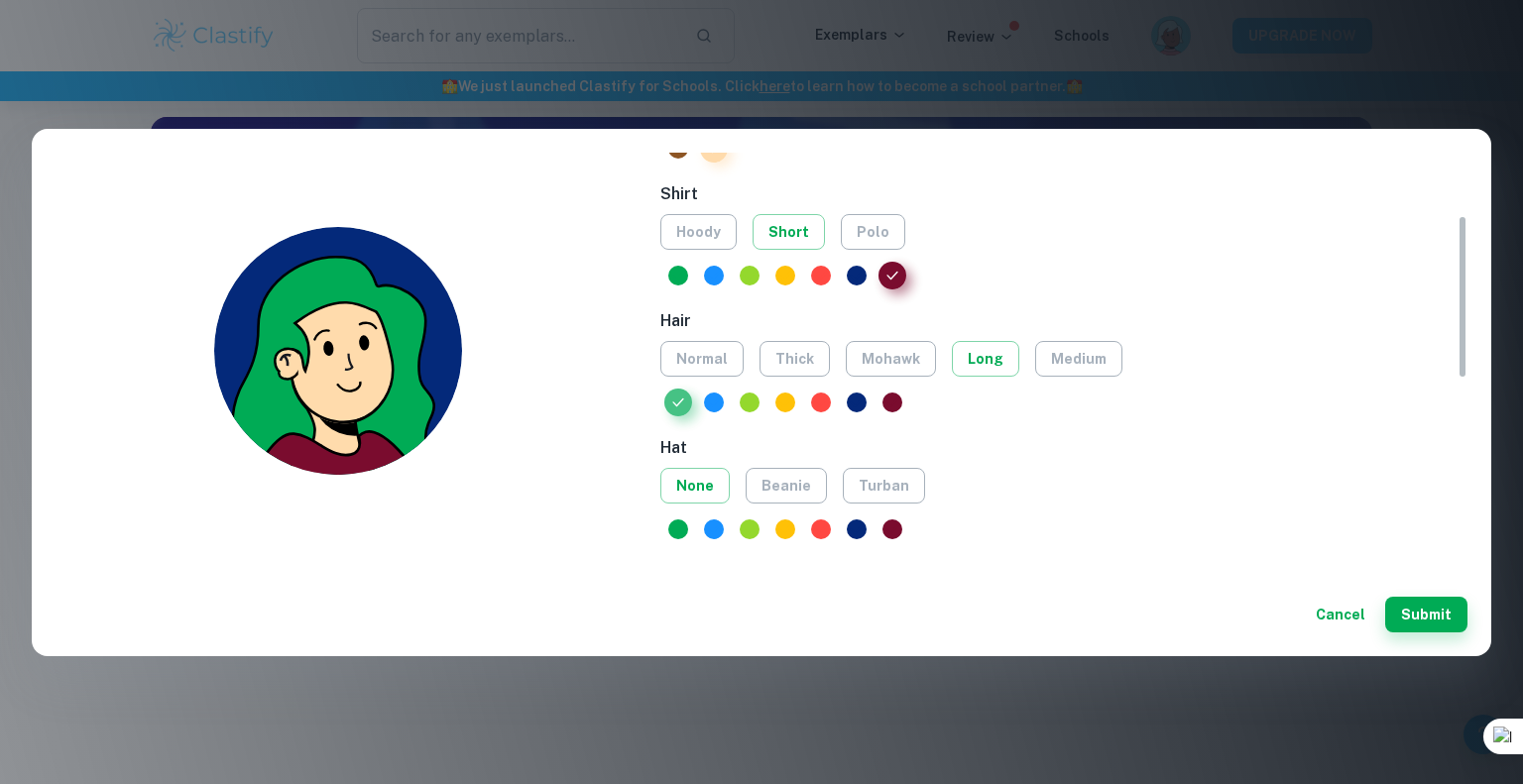 click at bounding box center (678, 402) 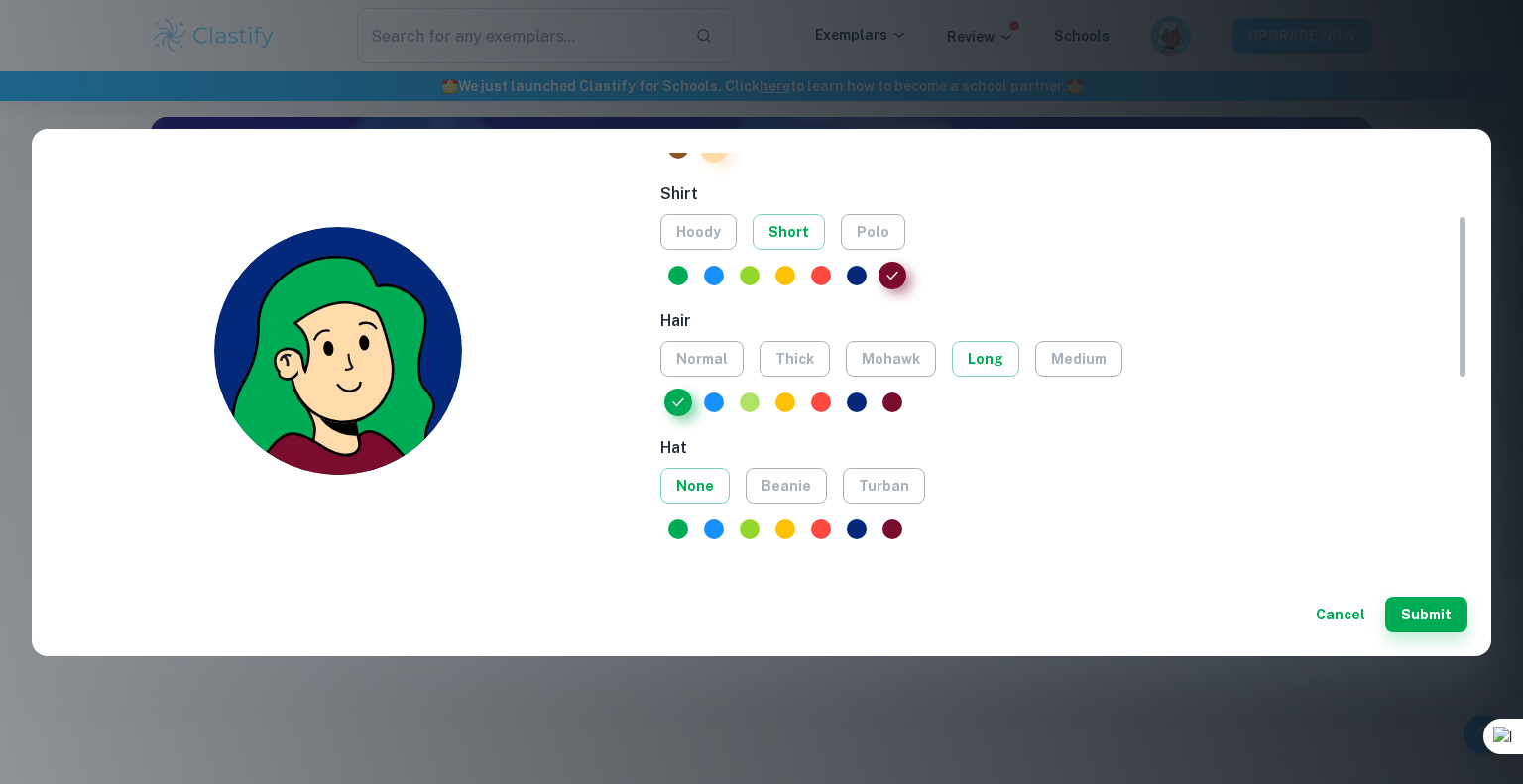 click at bounding box center (750, 402) 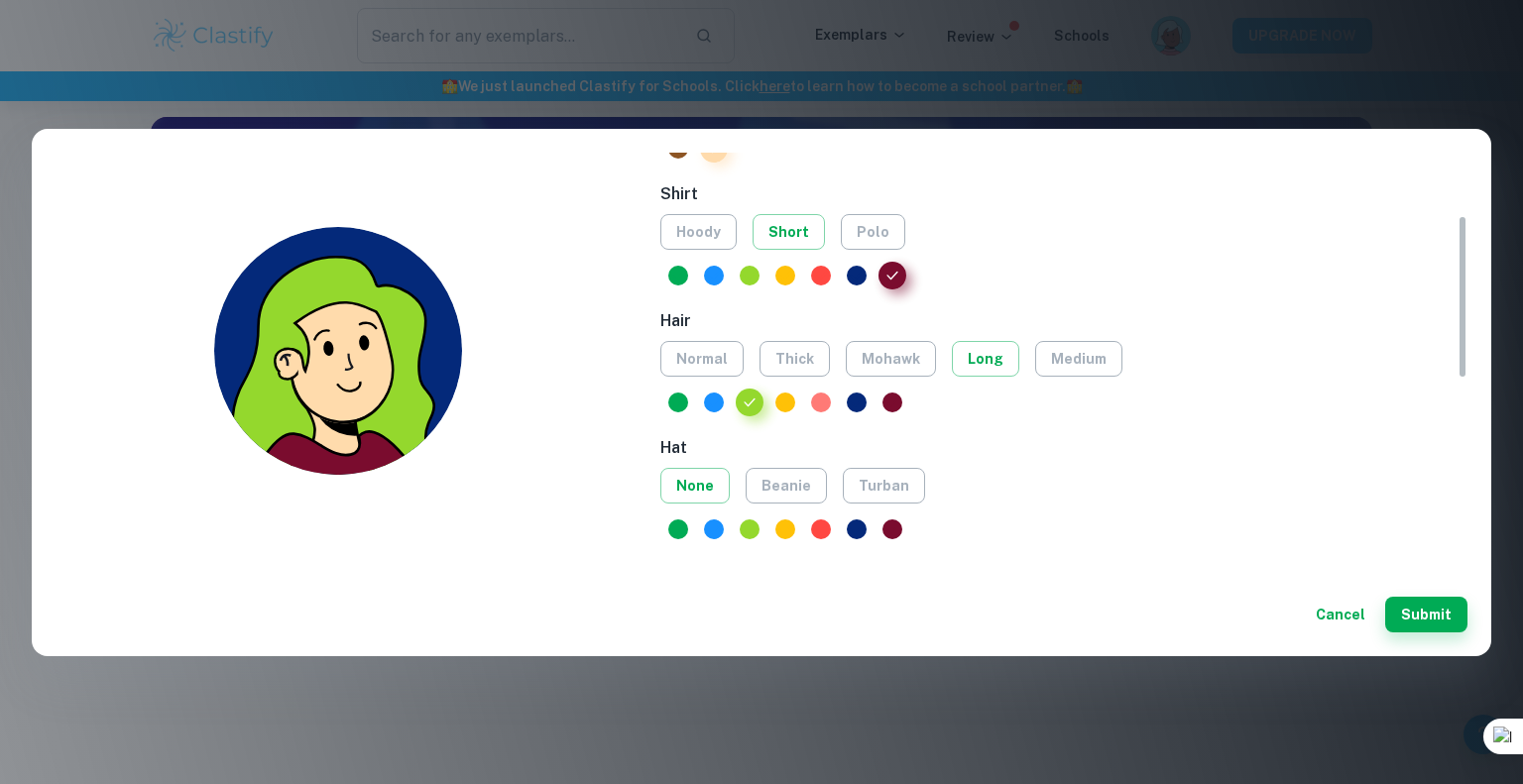 click at bounding box center [821, 402] 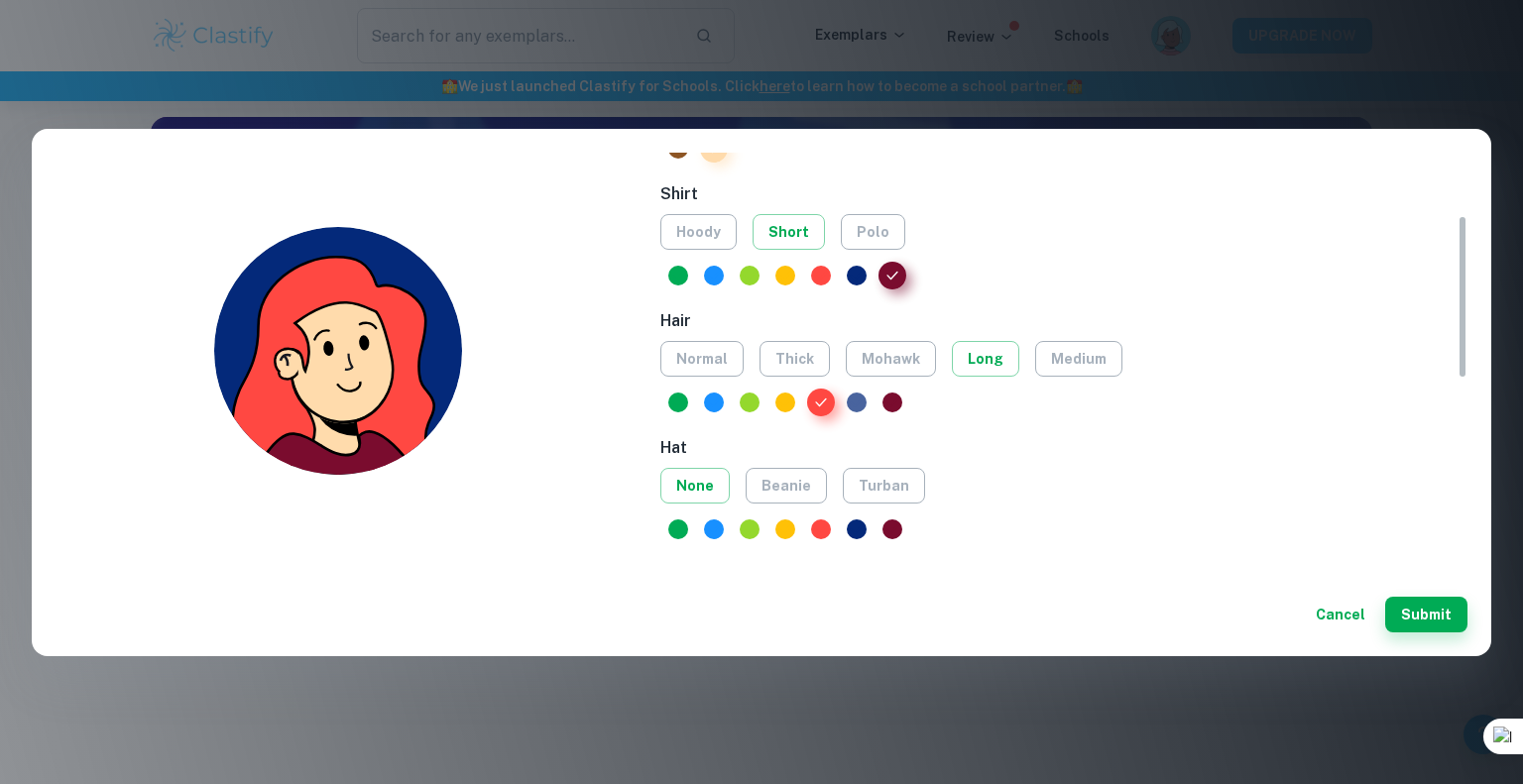 click at bounding box center [857, 402] 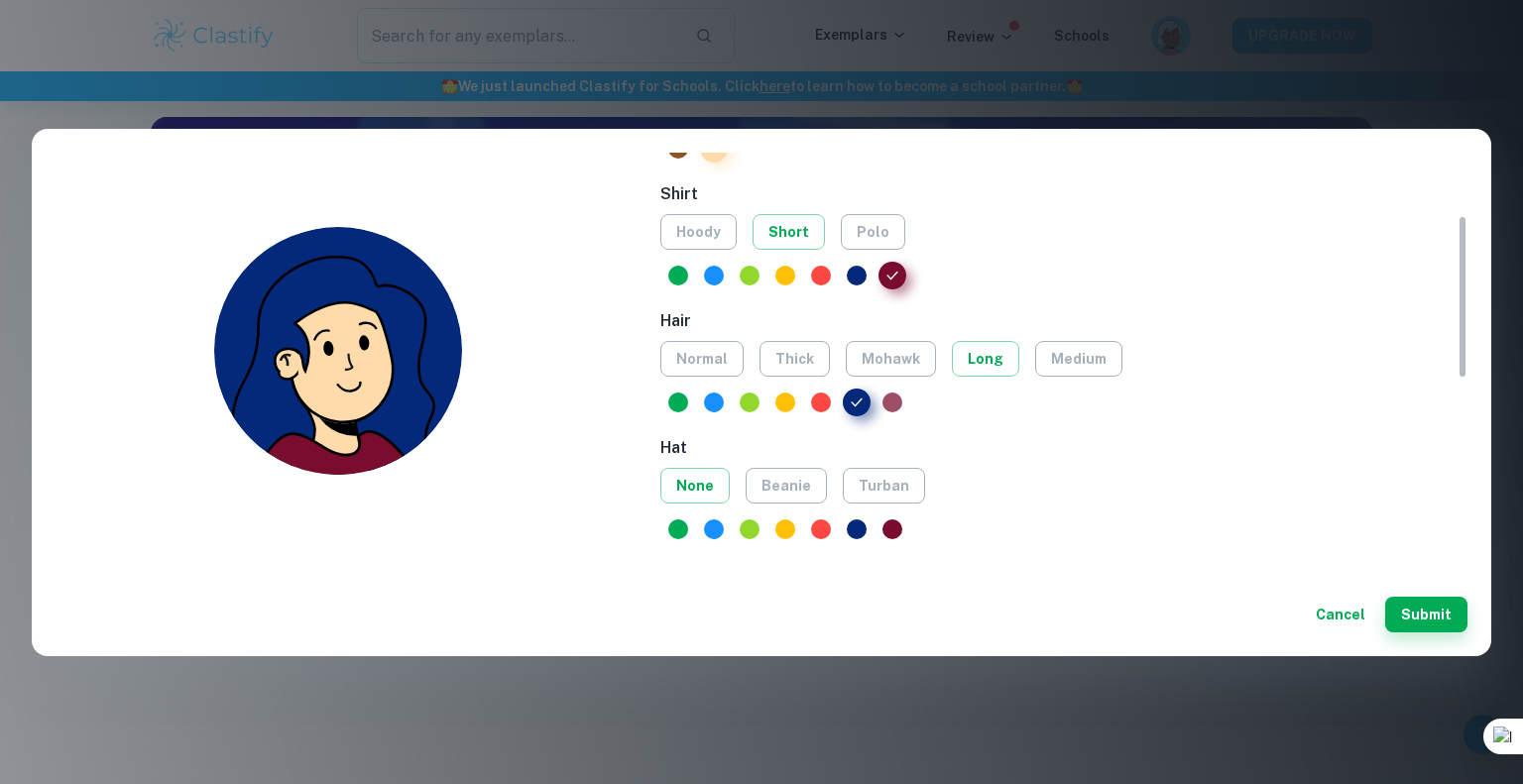 click at bounding box center [892, 402] 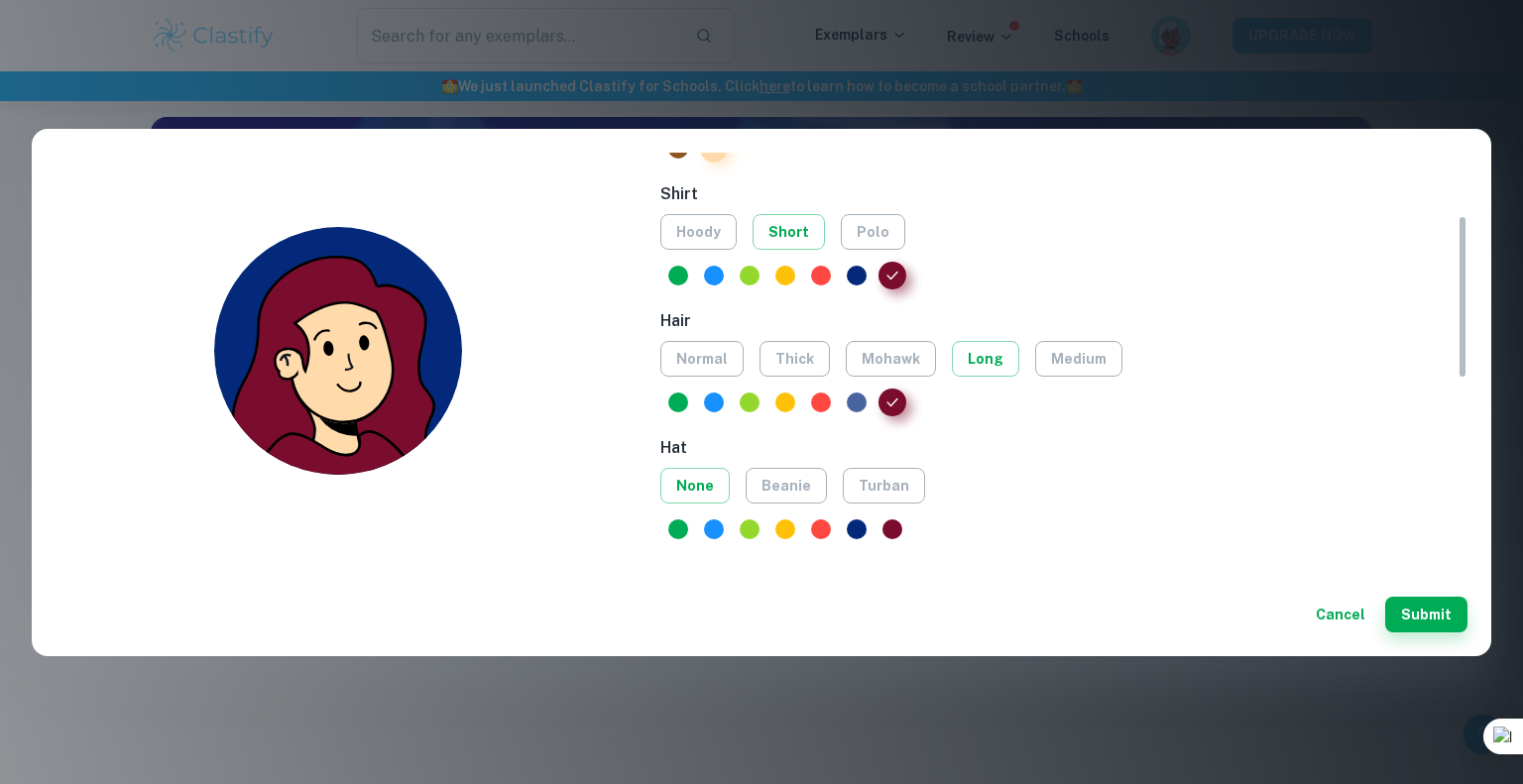 click at bounding box center [857, 402] 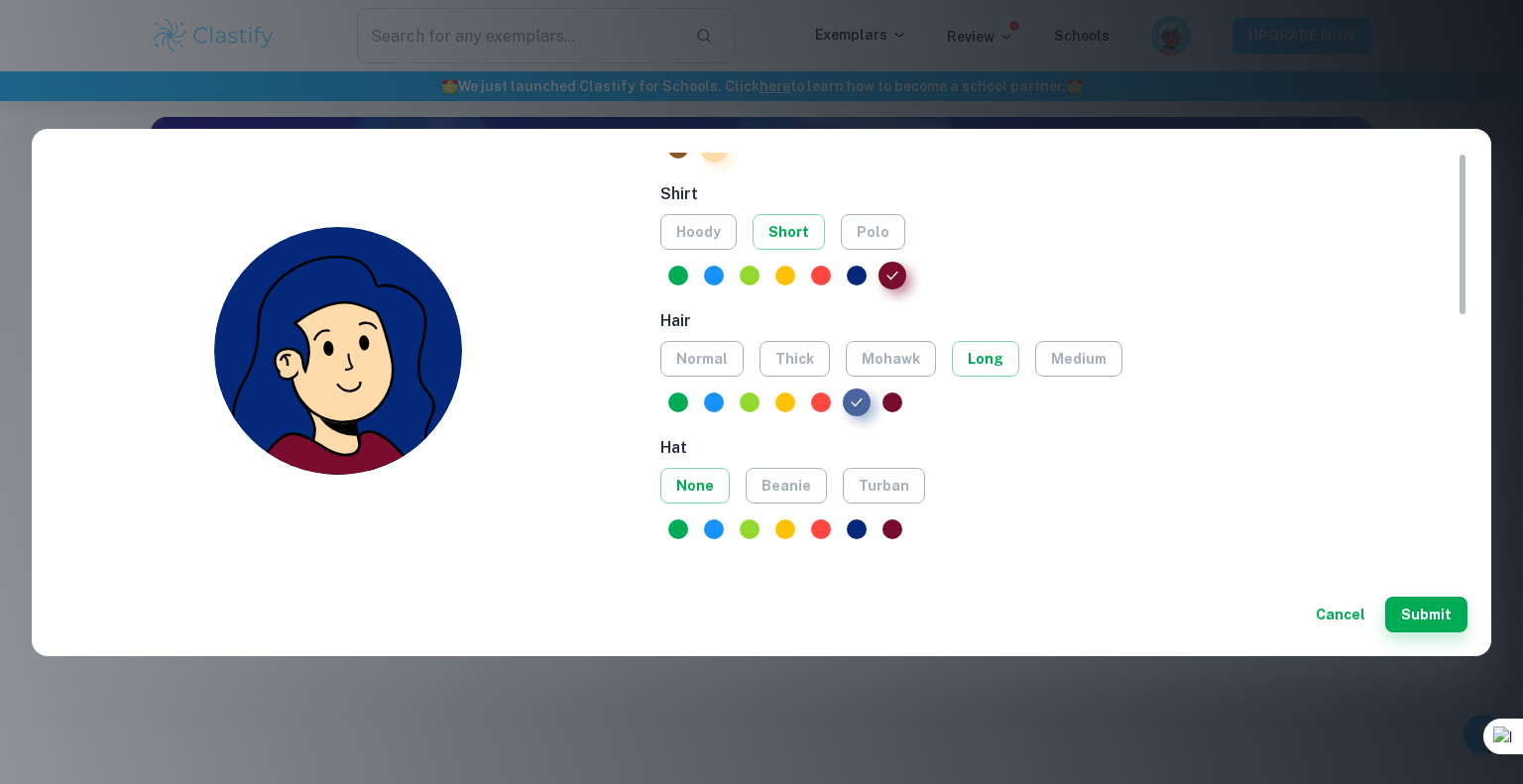 scroll, scrollTop: 0, scrollLeft: 0, axis: both 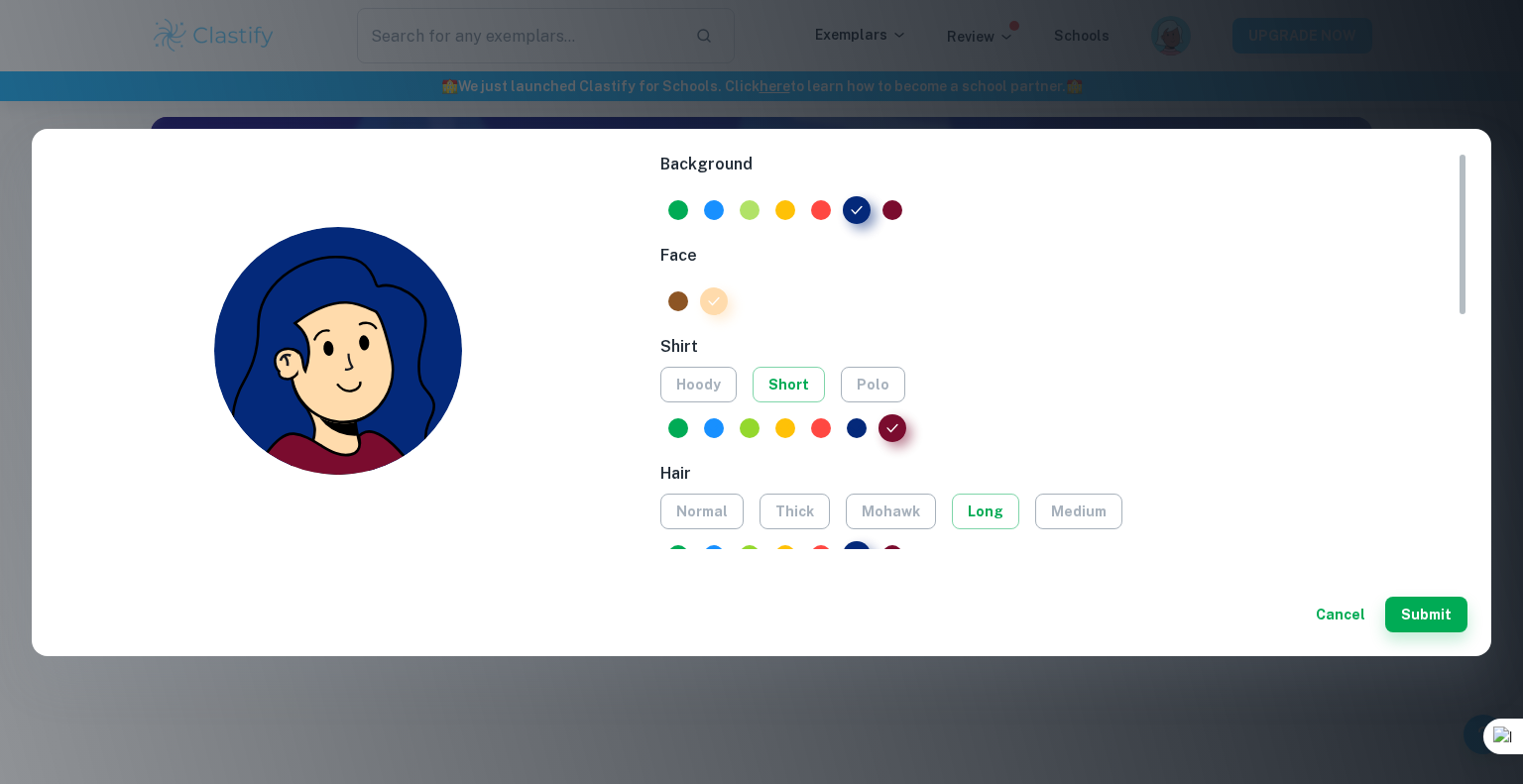 click at bounding box center [750, 210] 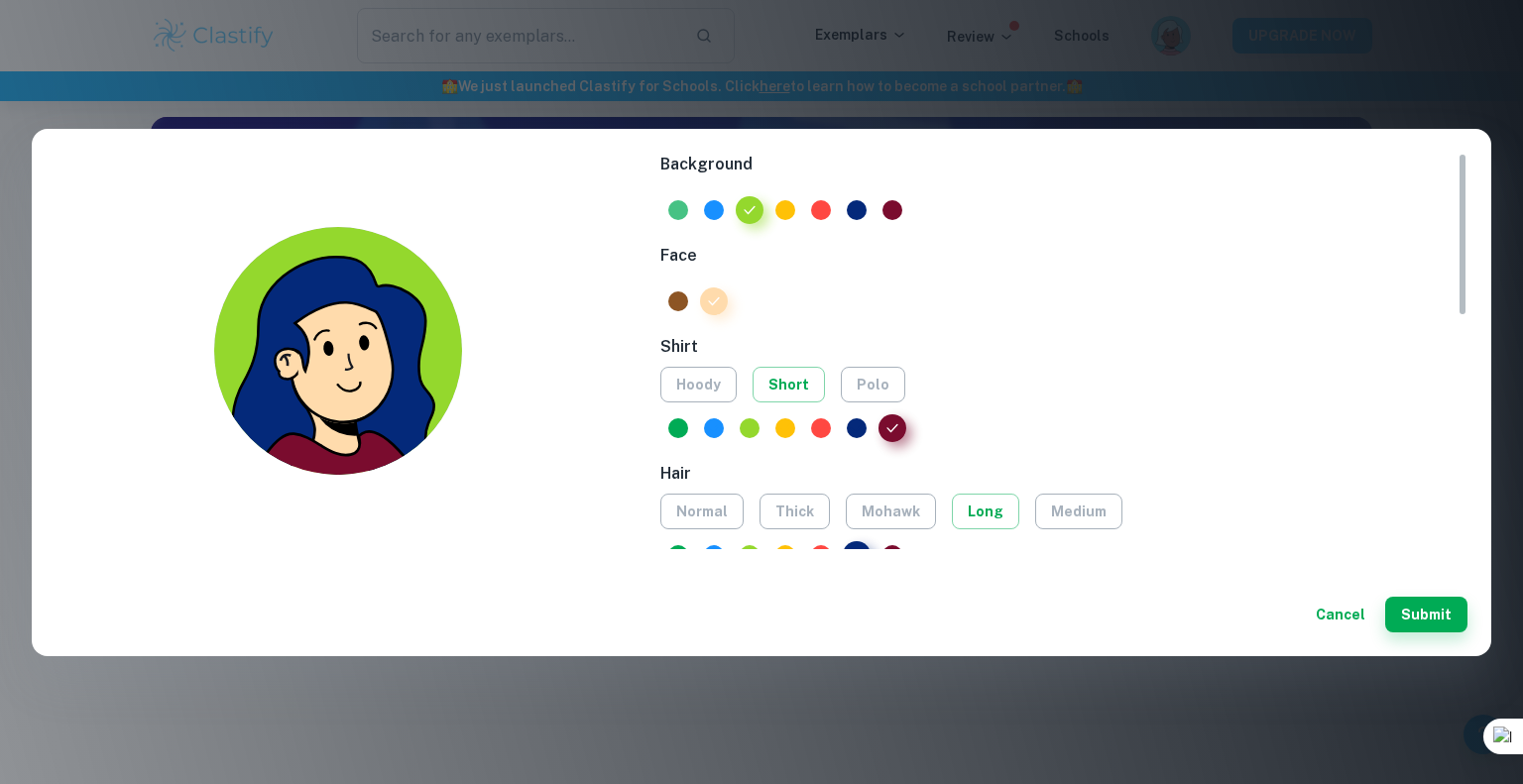 click at bounding box center (678, 210) 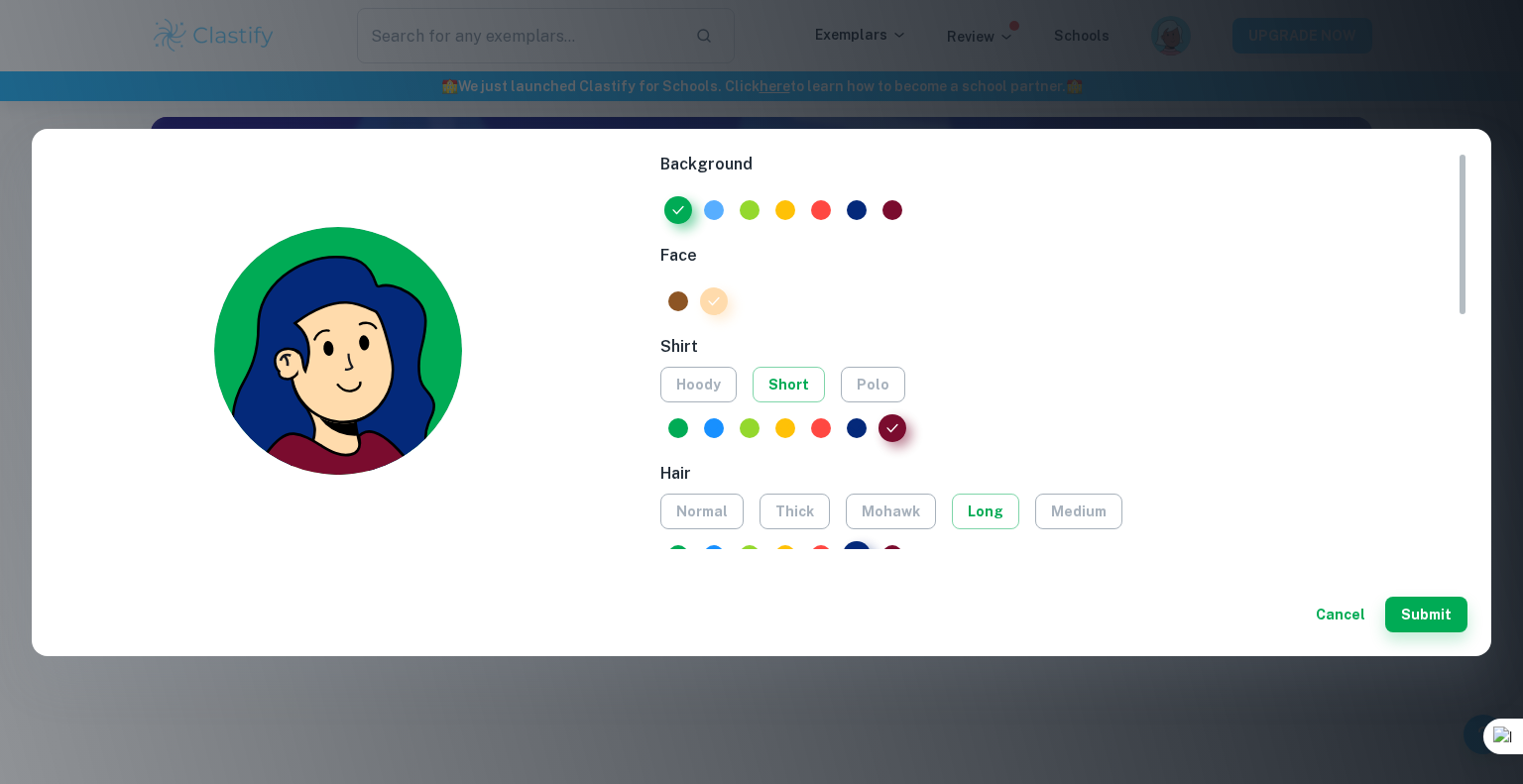click at bounding box center (714, 210) 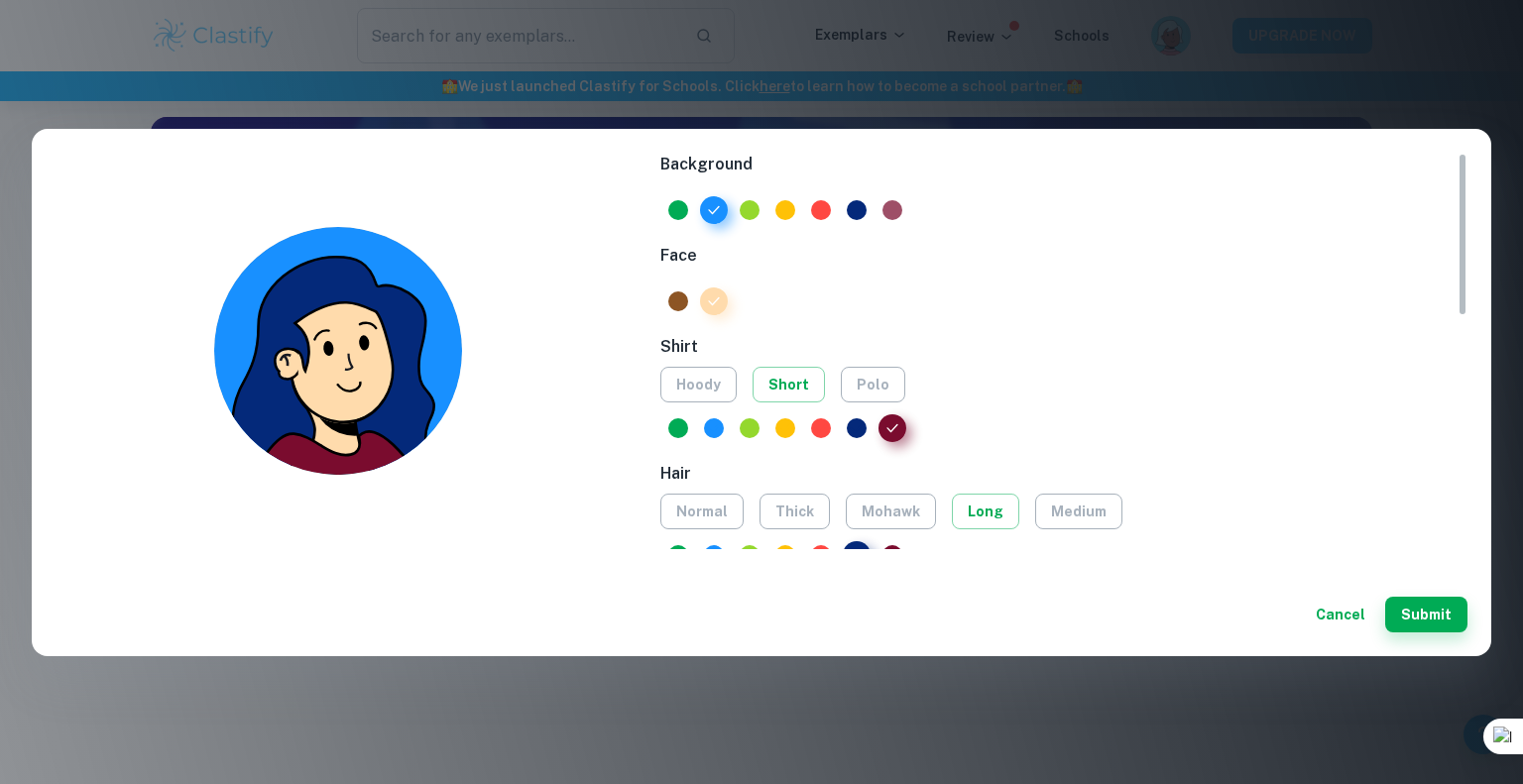click at bounding box center [892, 210] 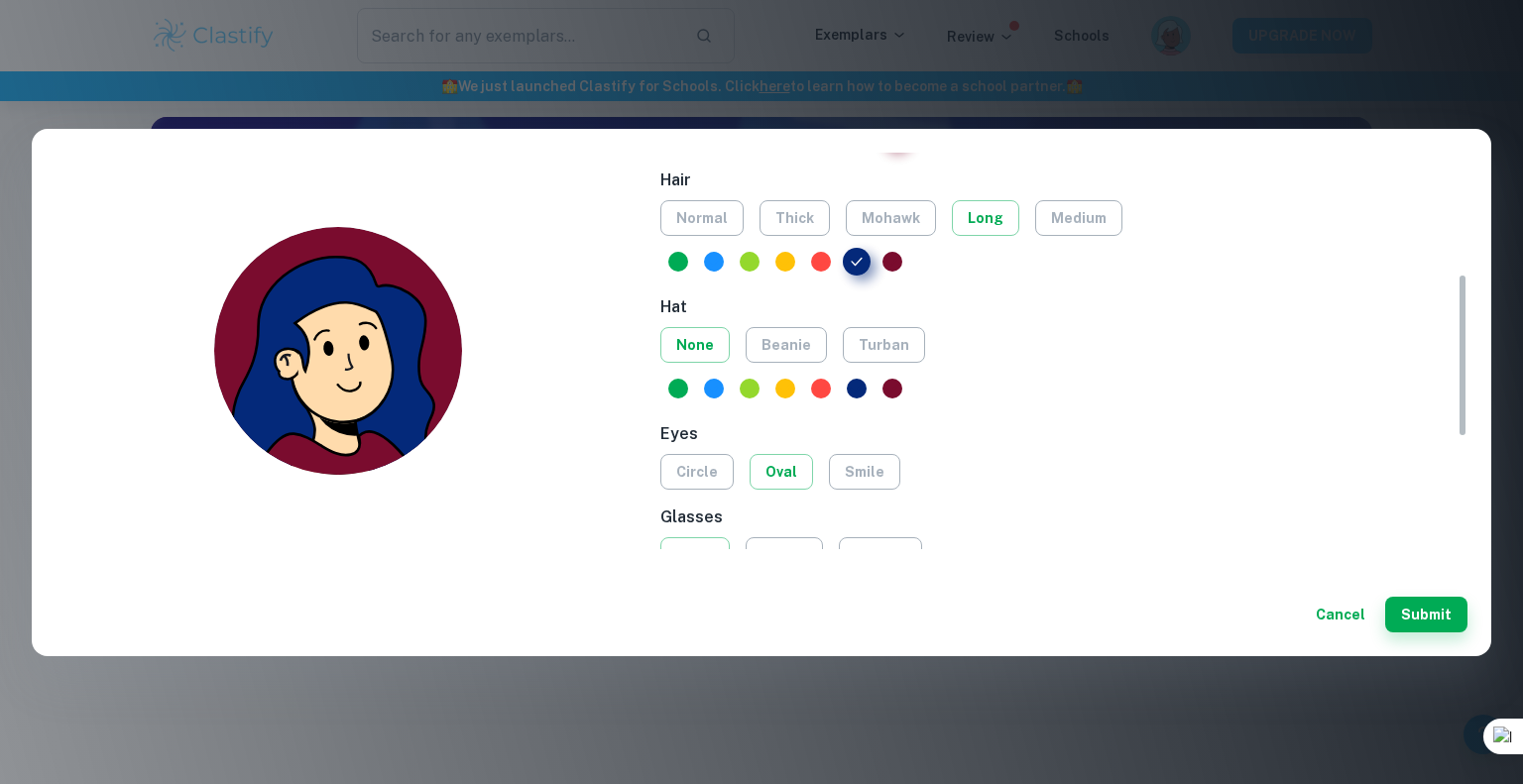 scroll, scrollTop: 298, scrollLeft: 0, axis: vertical 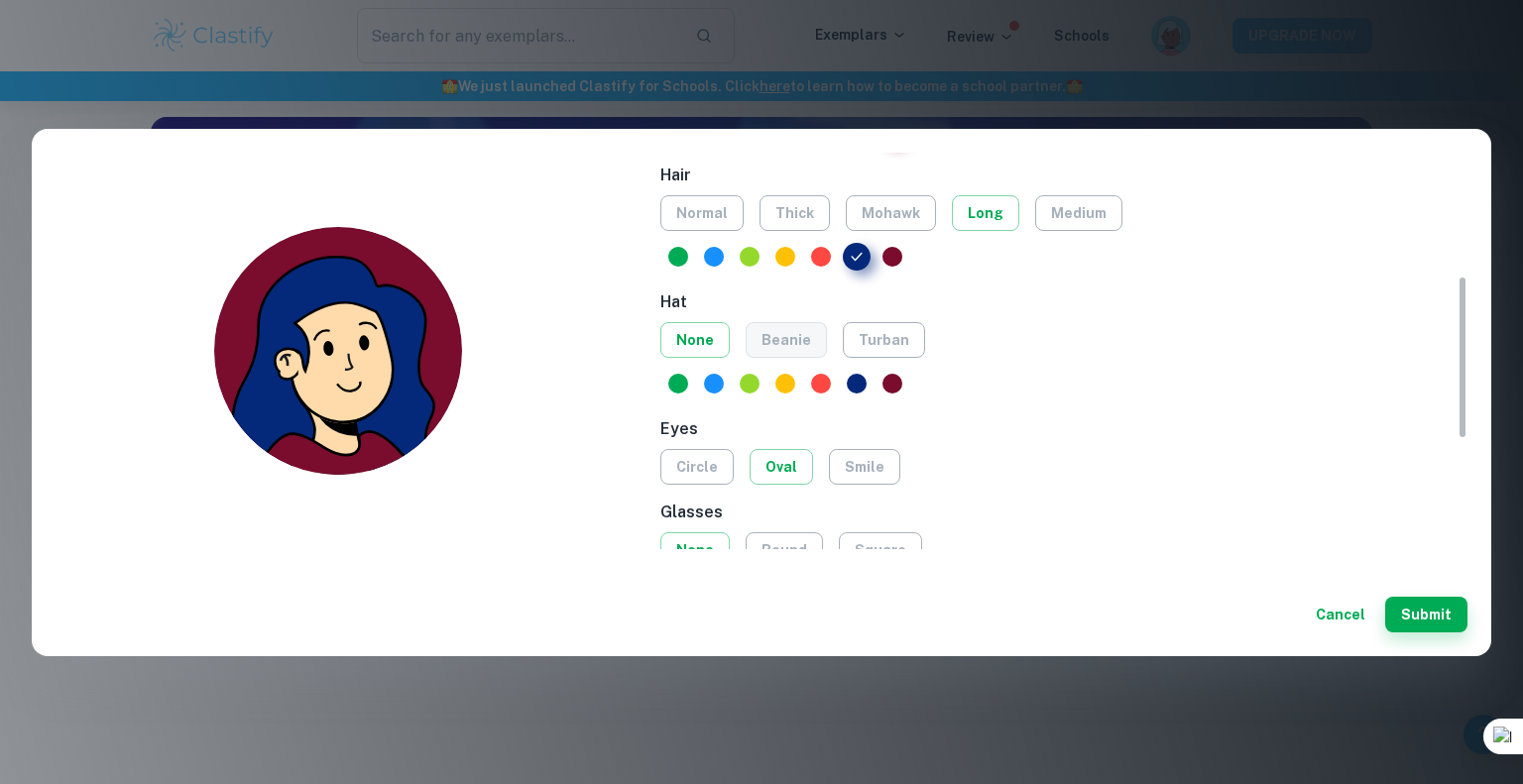 click on "beanie" at bounding box center [786, 340] 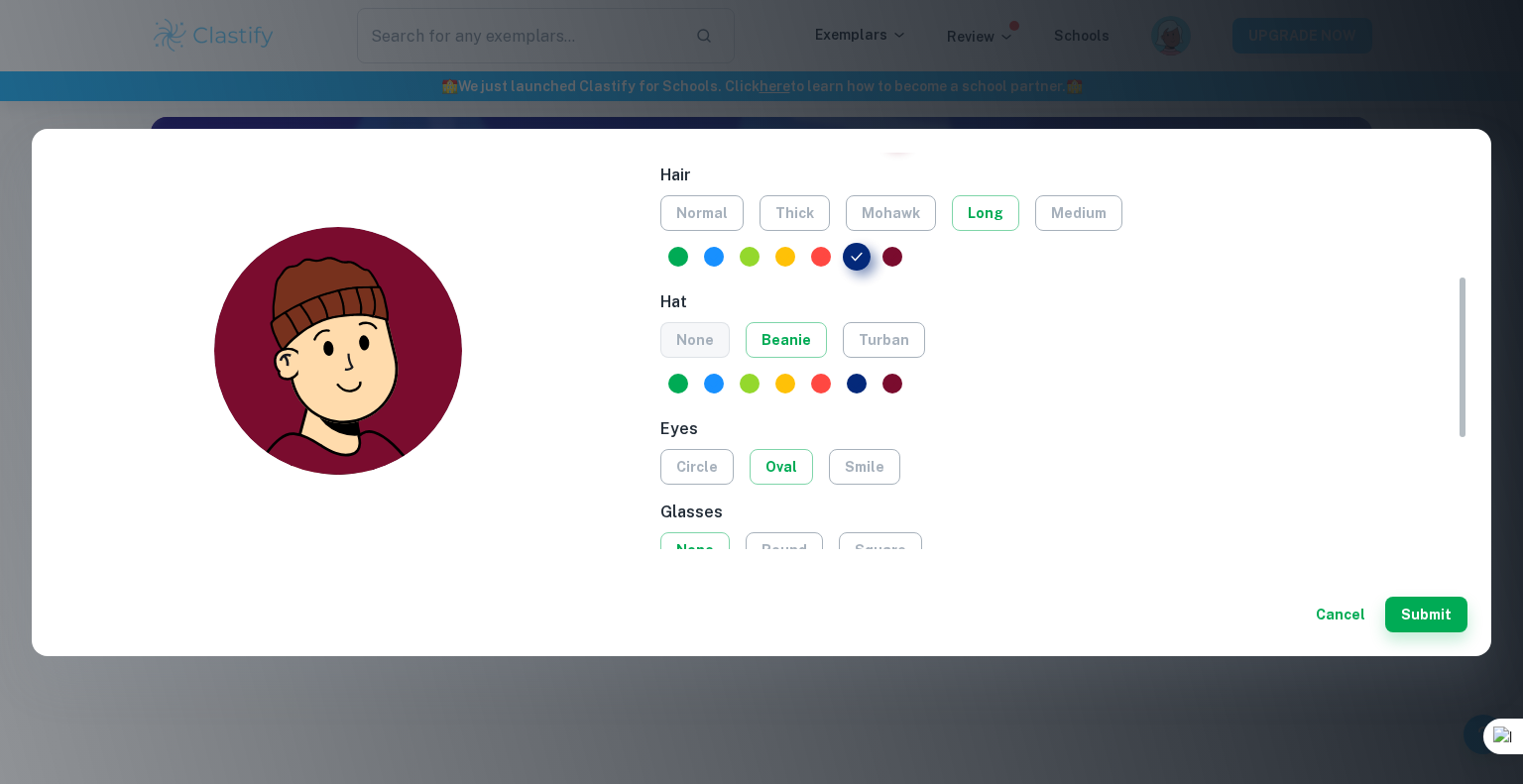 click on "none" at bounding box center [695, 340] 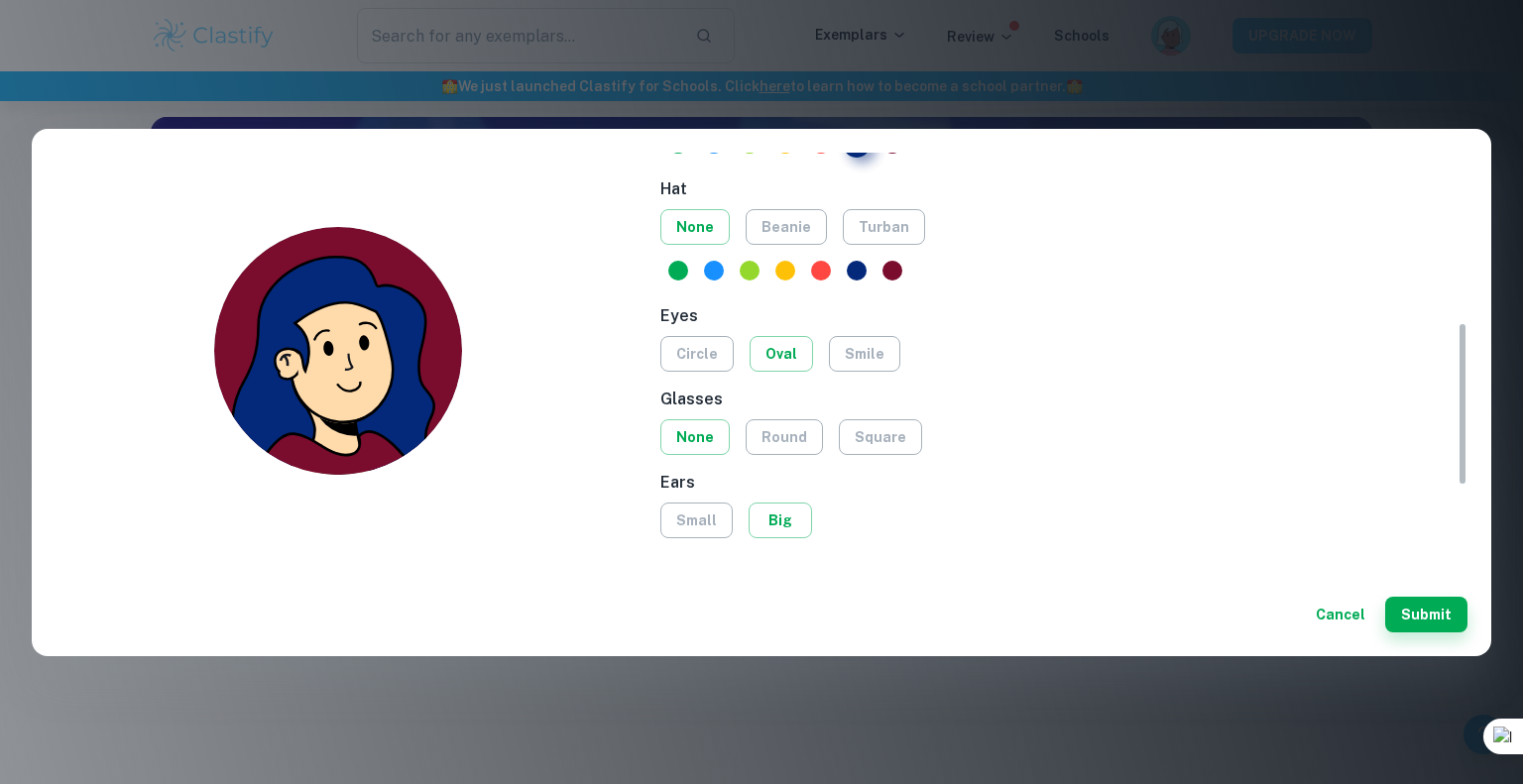 scroll, scrollTop: 412, scrollLeft: 0, axis: vertical 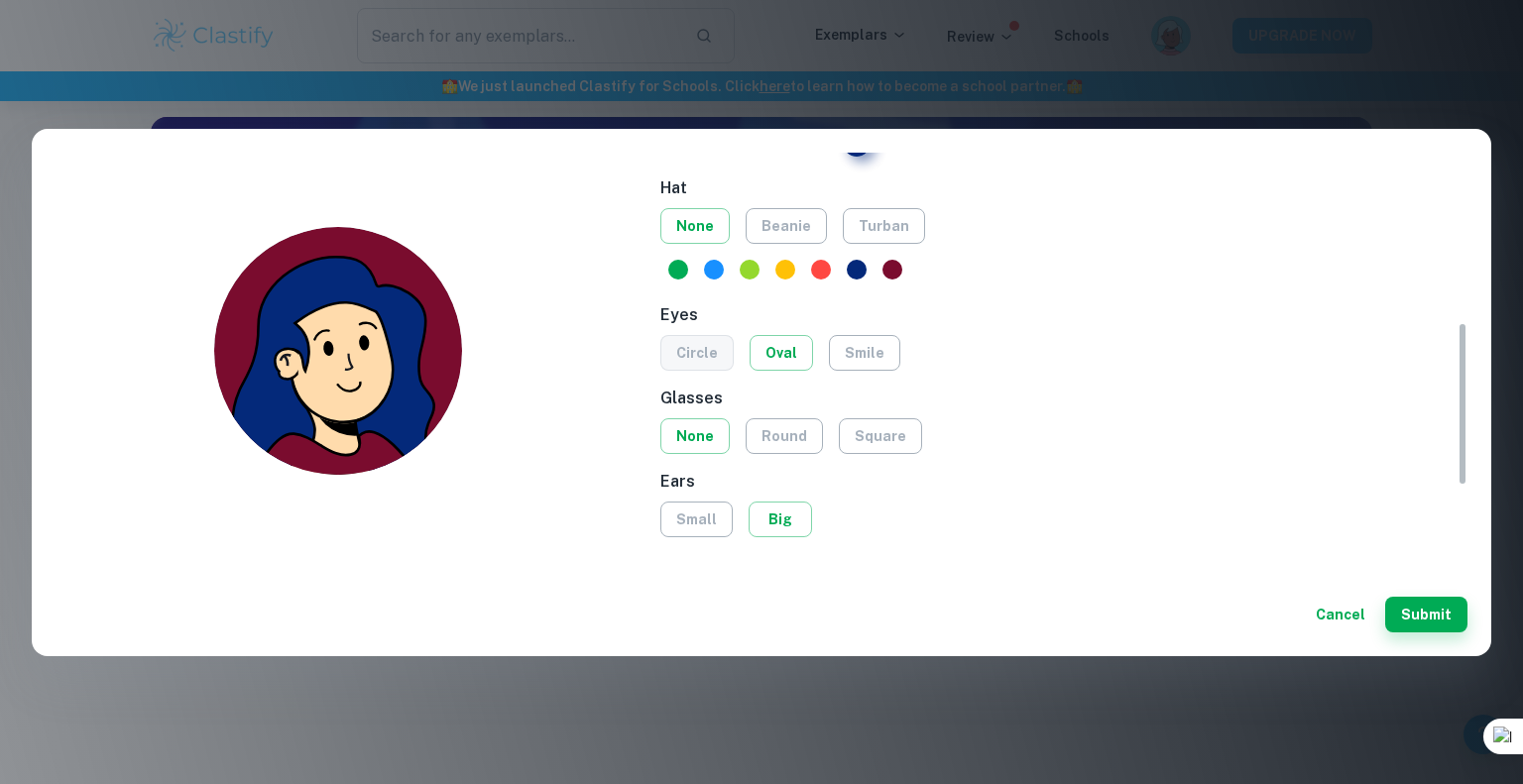 click on "circle" at bounding box center (697, 353) 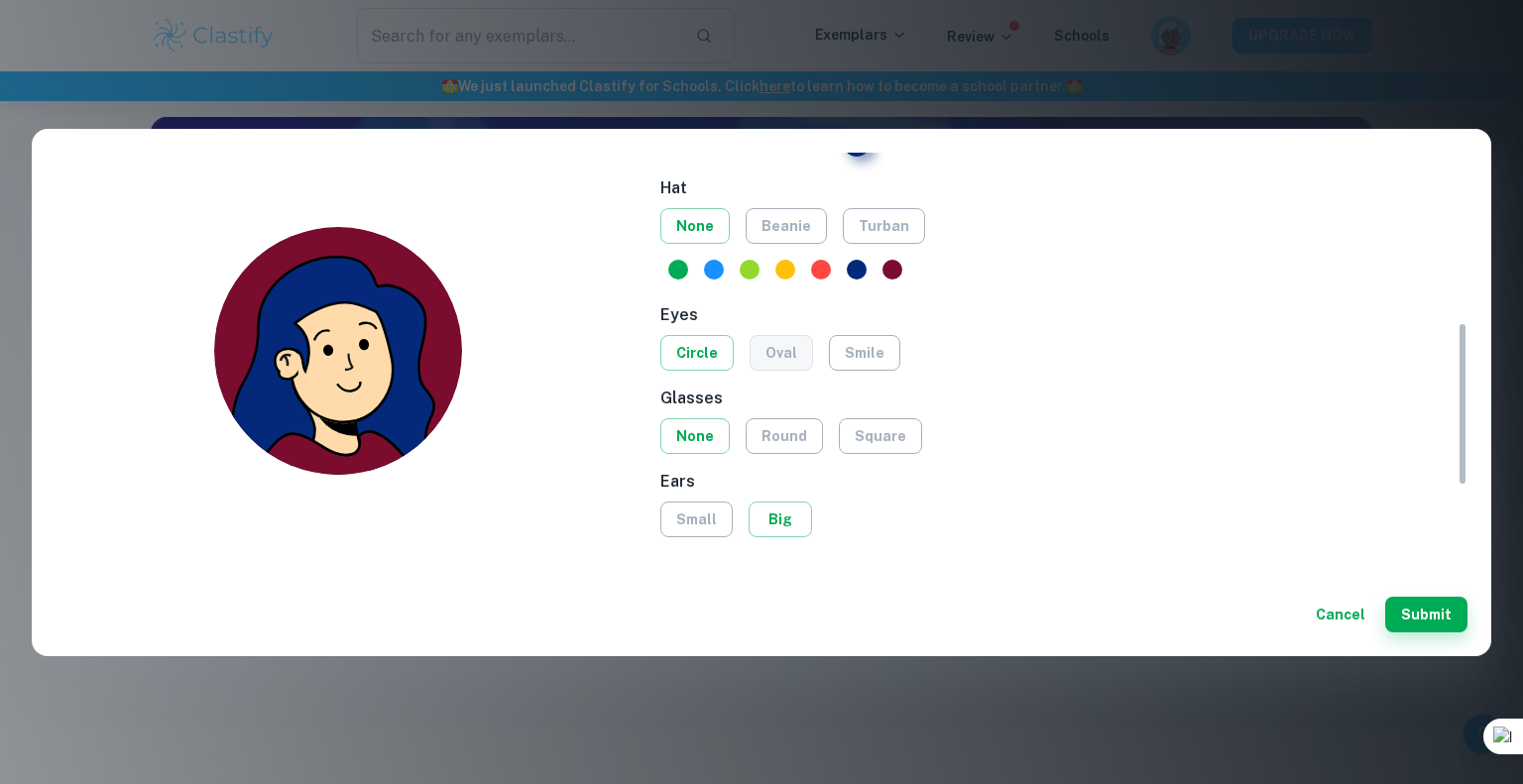 click on "oval" at bounding box center [781, 353] 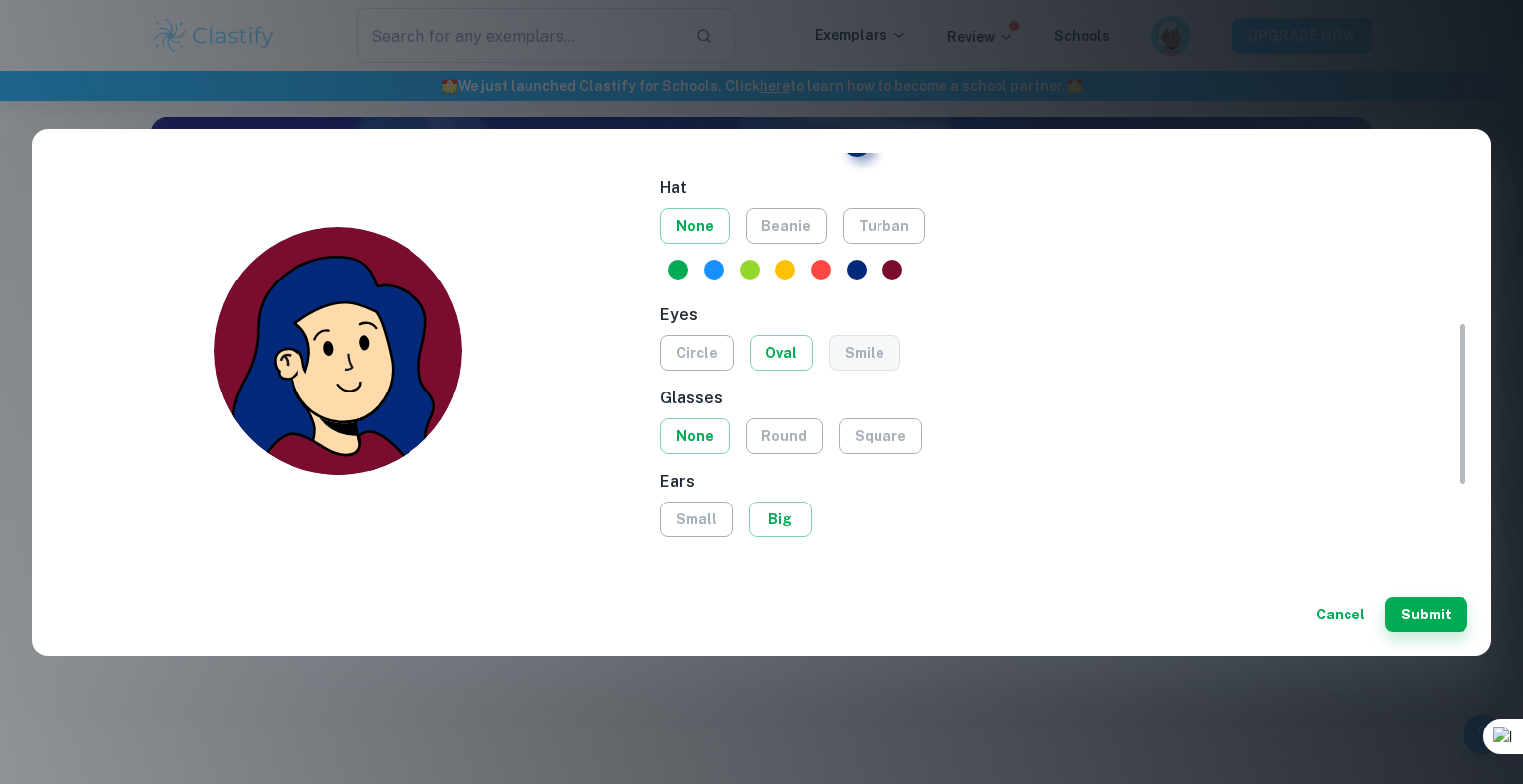 click on "smile" at bounding box center (865, 353) 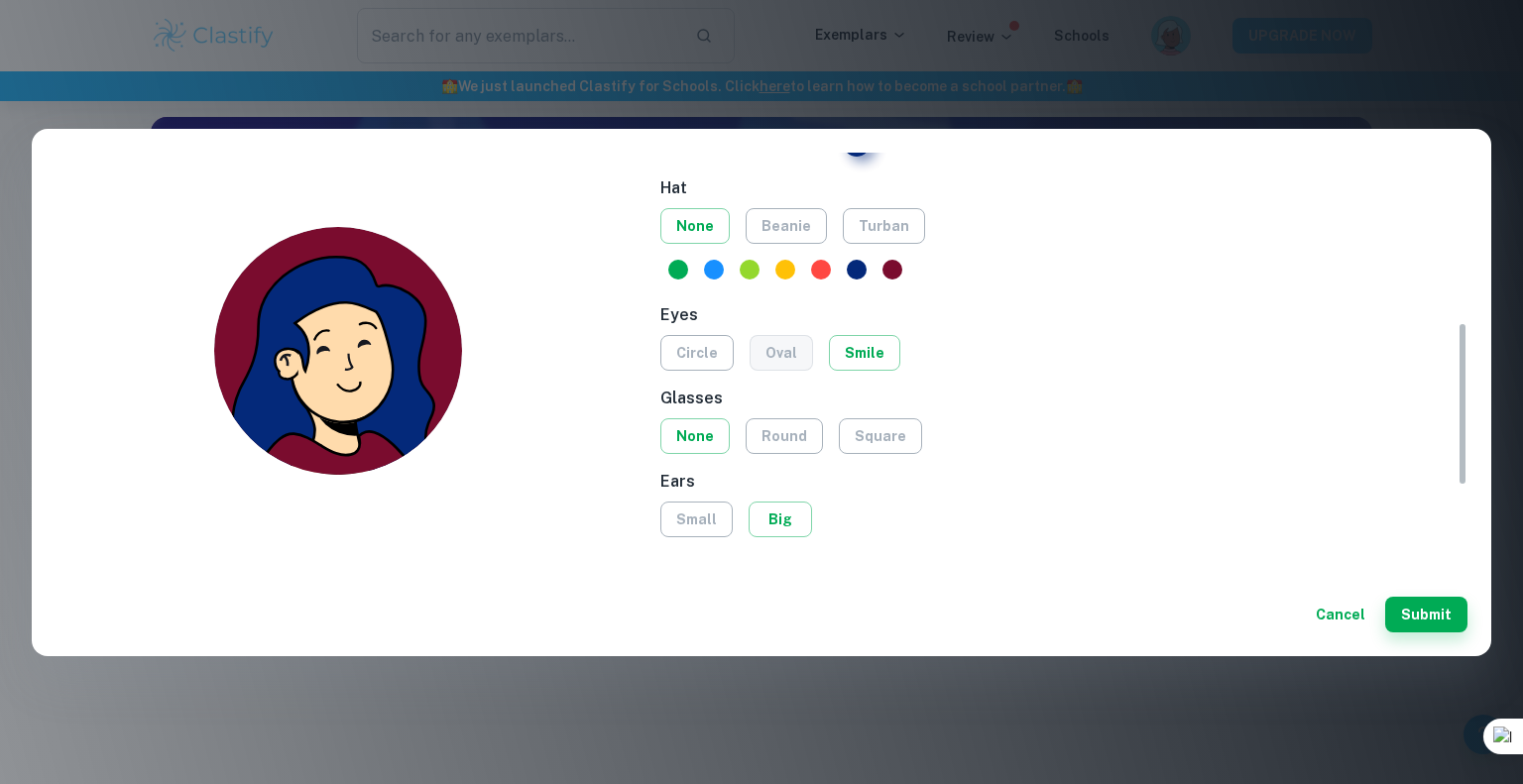 click on "oval" at bounding box center (781, 353) 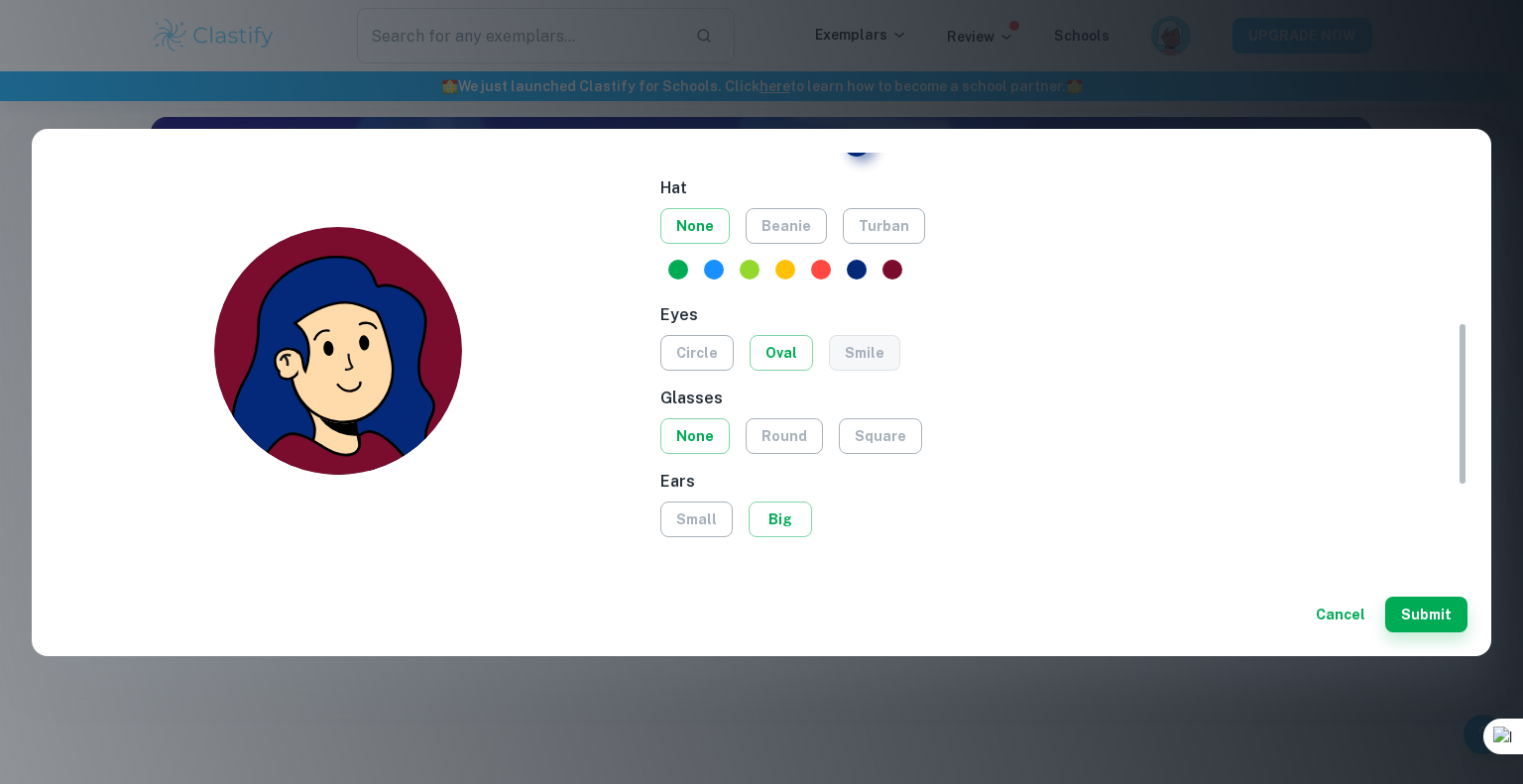 click on "smile" at bounding box center (865, 353) 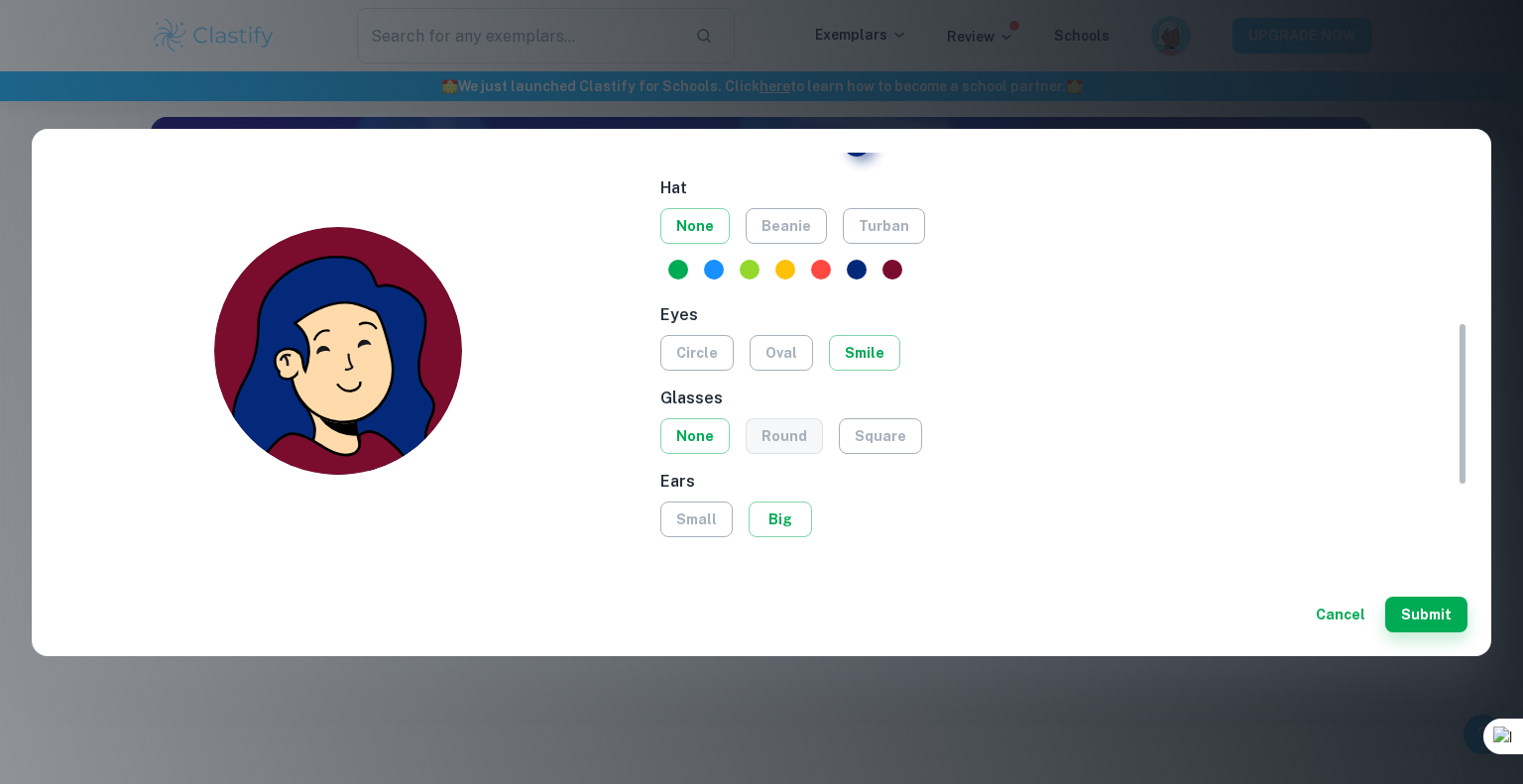 click on "round" at bounding box center [784, 436] 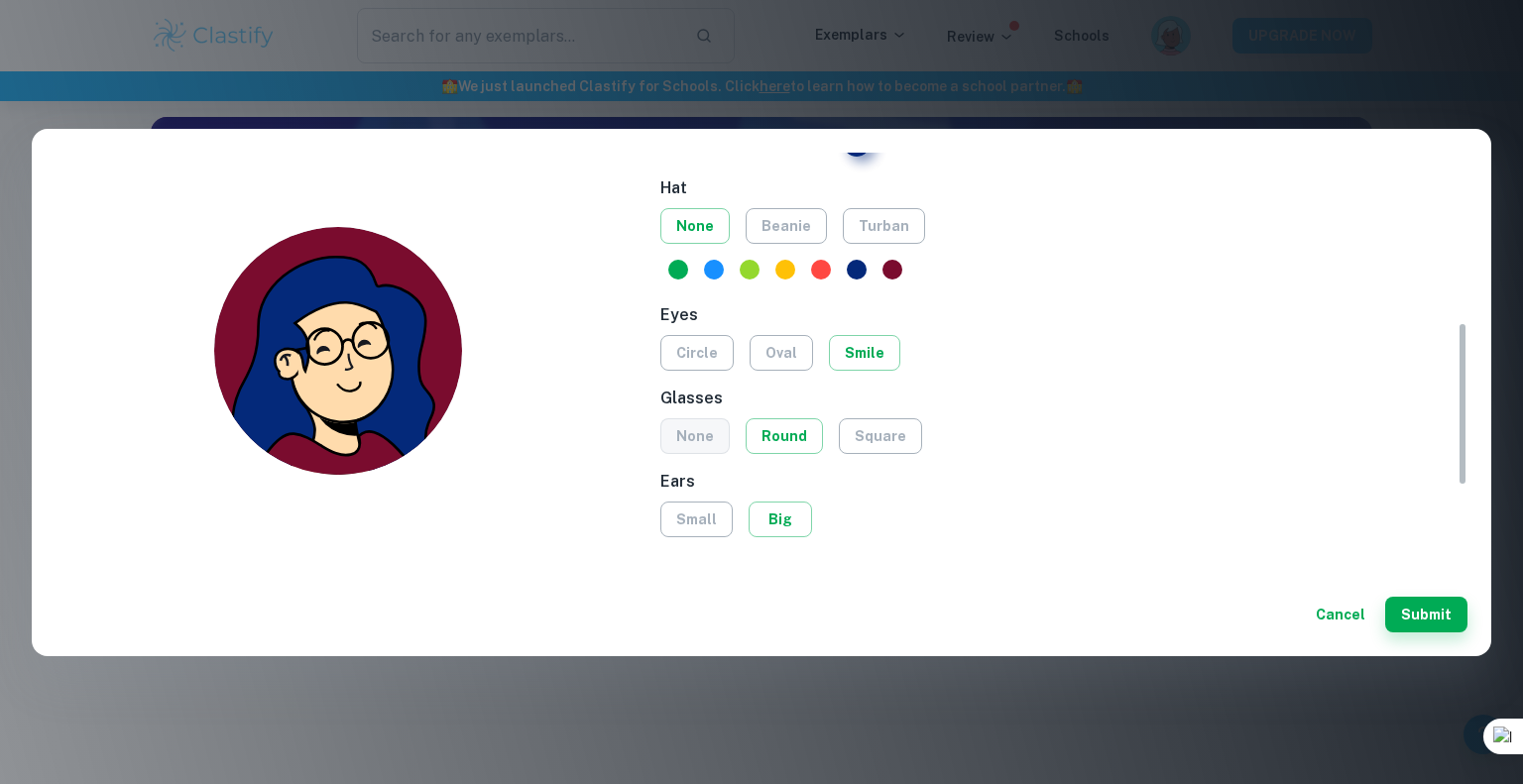 click on "none" at bounding box center [695, 436] 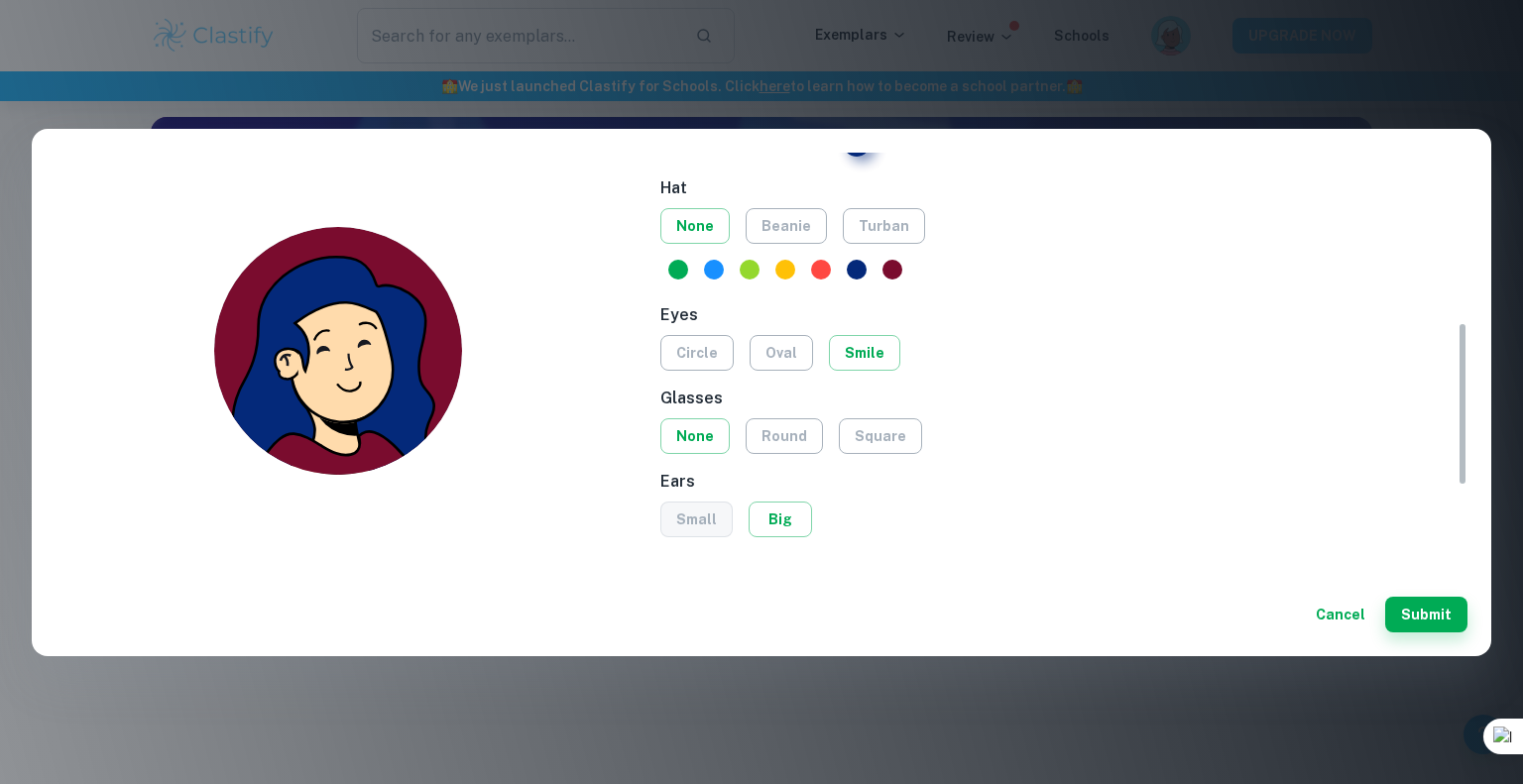 click on "small" at bounding box center (696, 519) 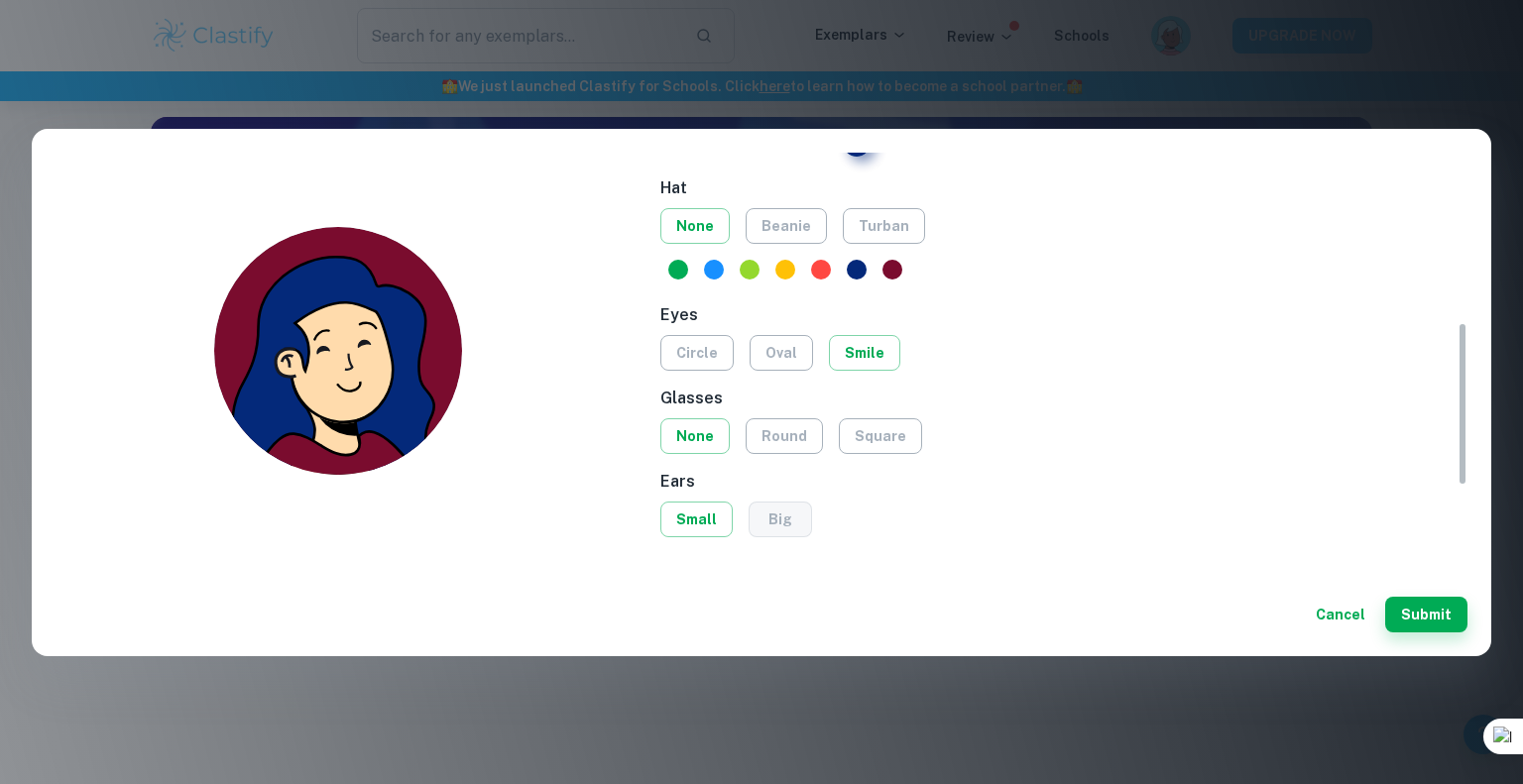 click on "big" at bounding box center (780, 519) 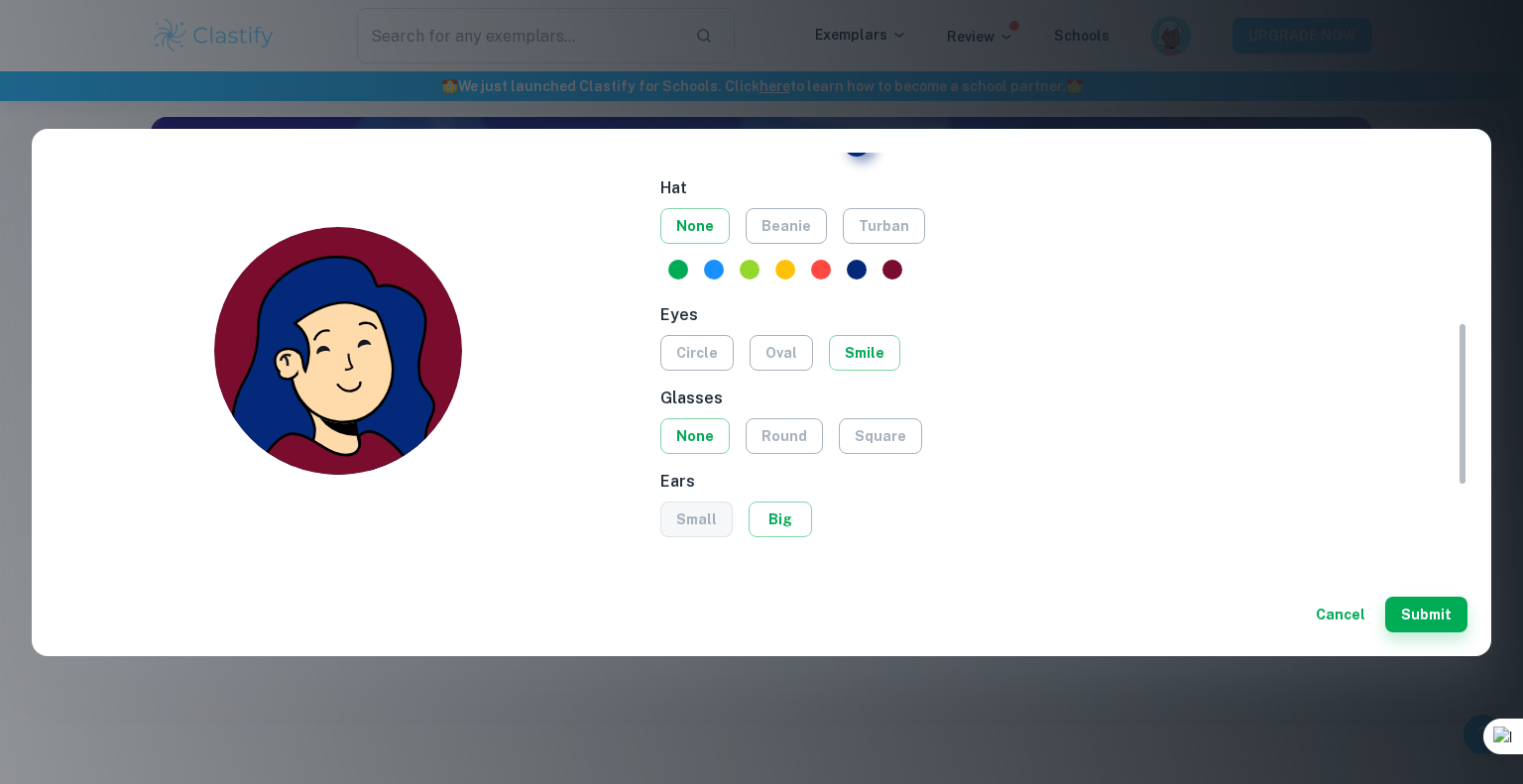click on "small" at bounding box center [696, 519] 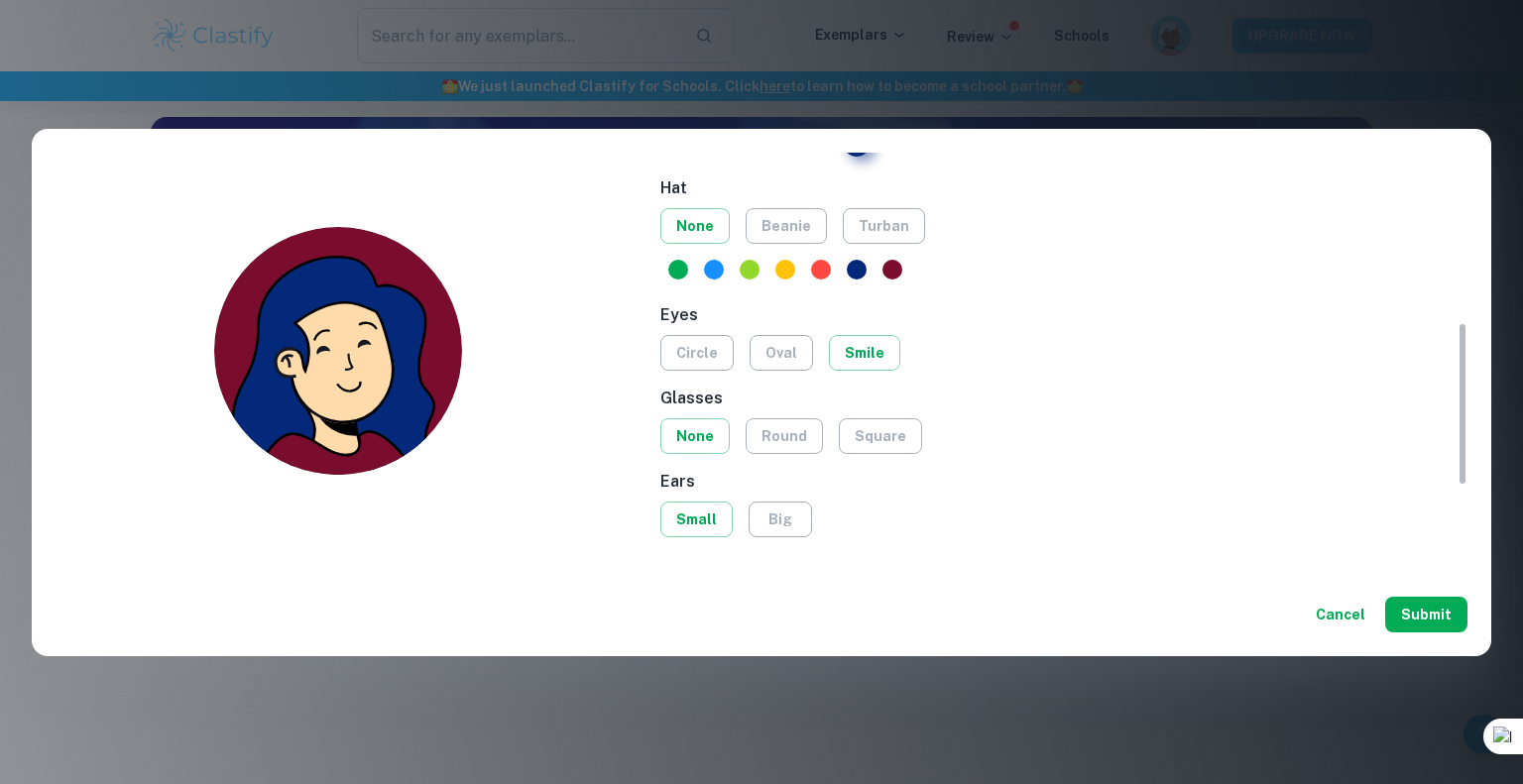 click on "Submit" at bounding box center (1426, 615) 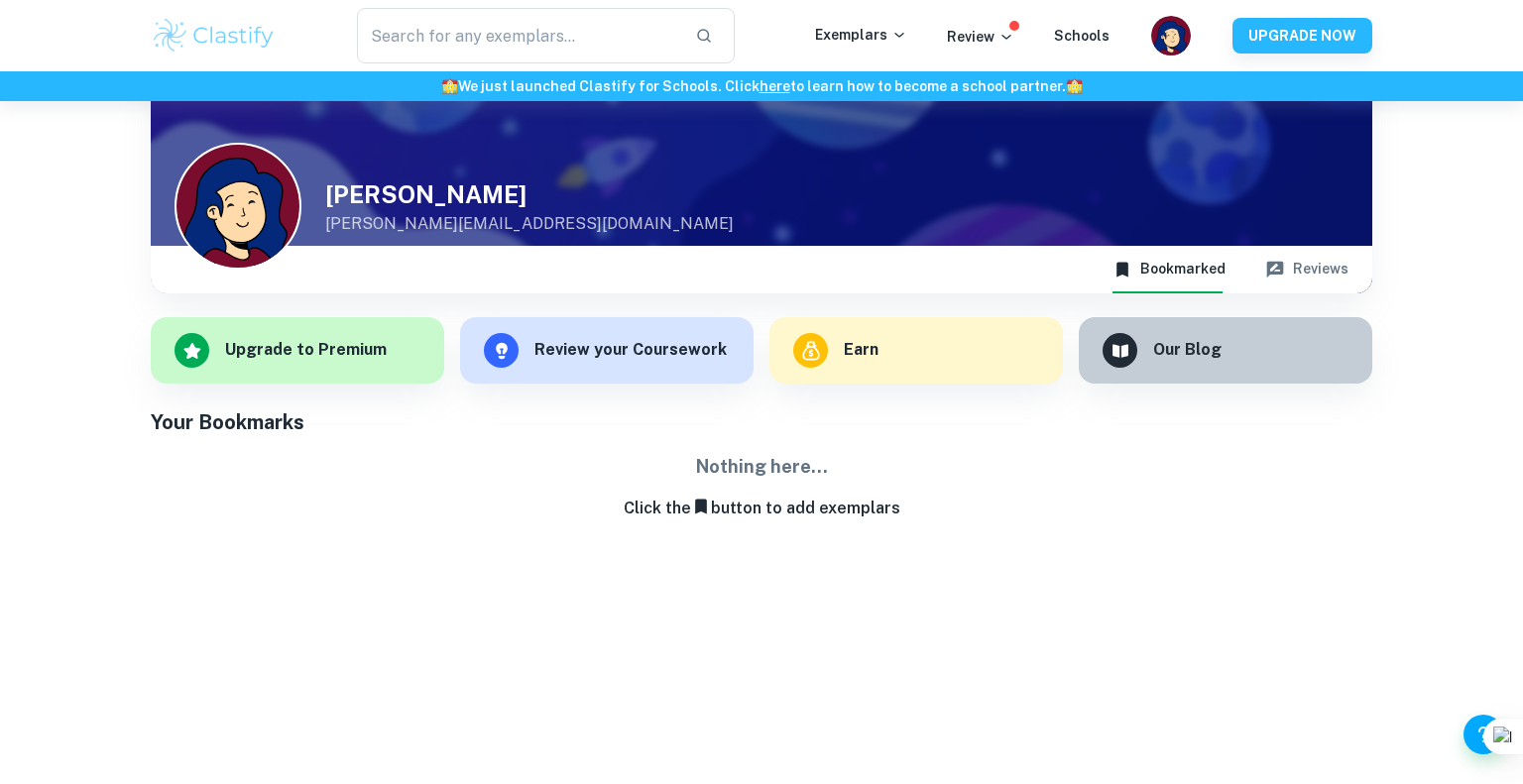 scroll, scrollTop: 0, scrollLeft: 0, axis: both 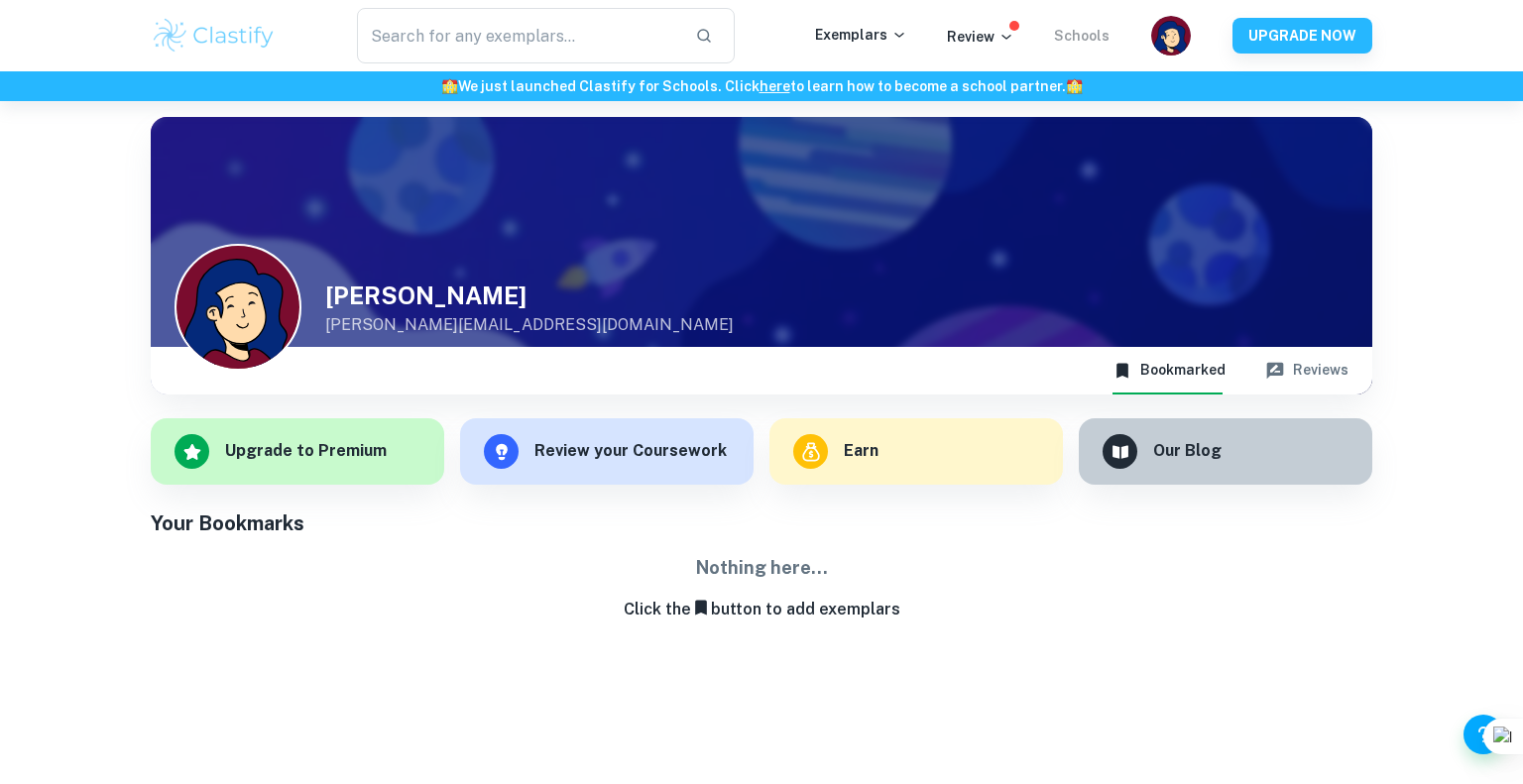 click on "Schools" at bounding box center [1082, 36] 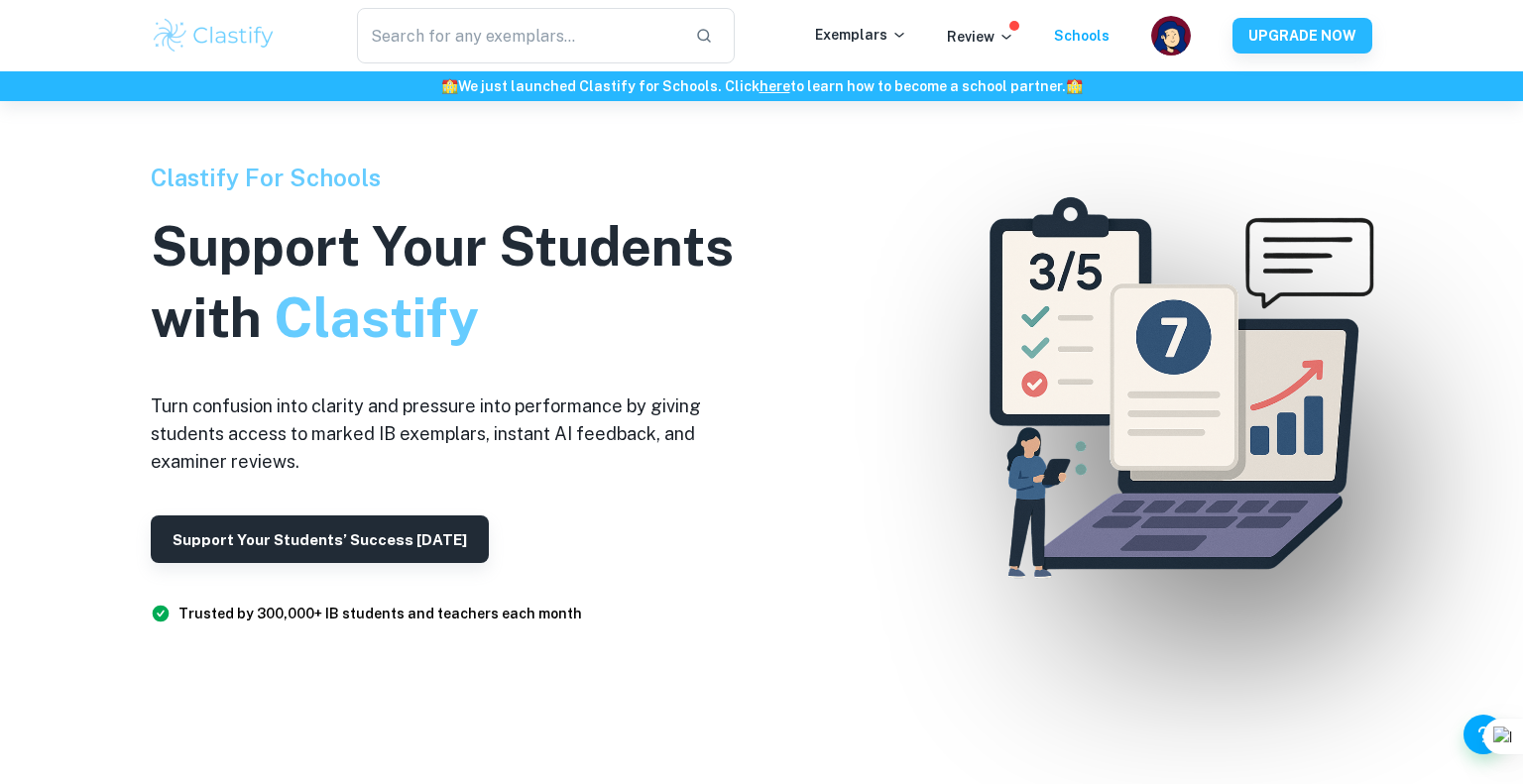 click on "​ Exemplars Review Schools UPGRADE NOW" at bounding box center [762, 36] 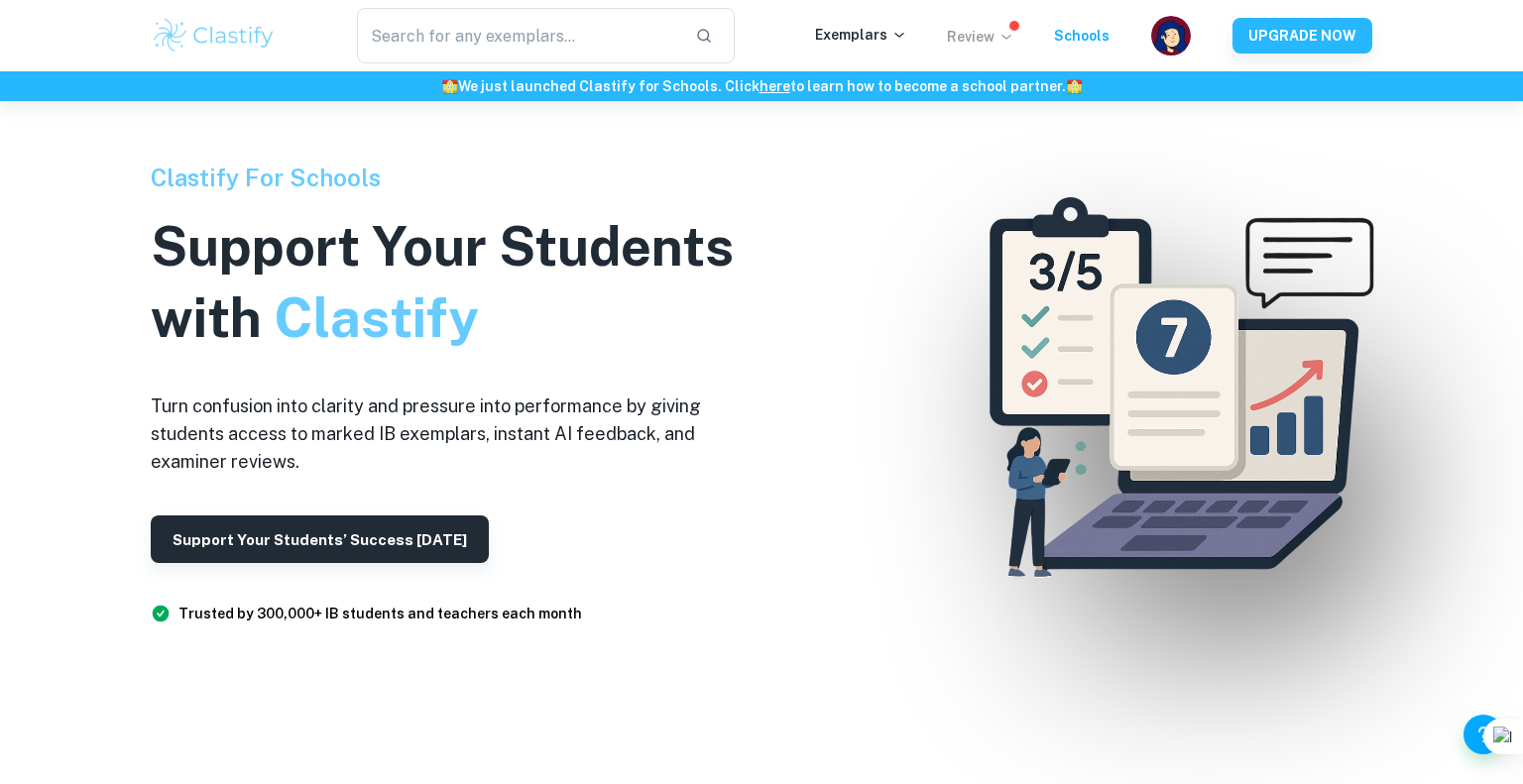 click on "Review" at bounding box center (981, 37) 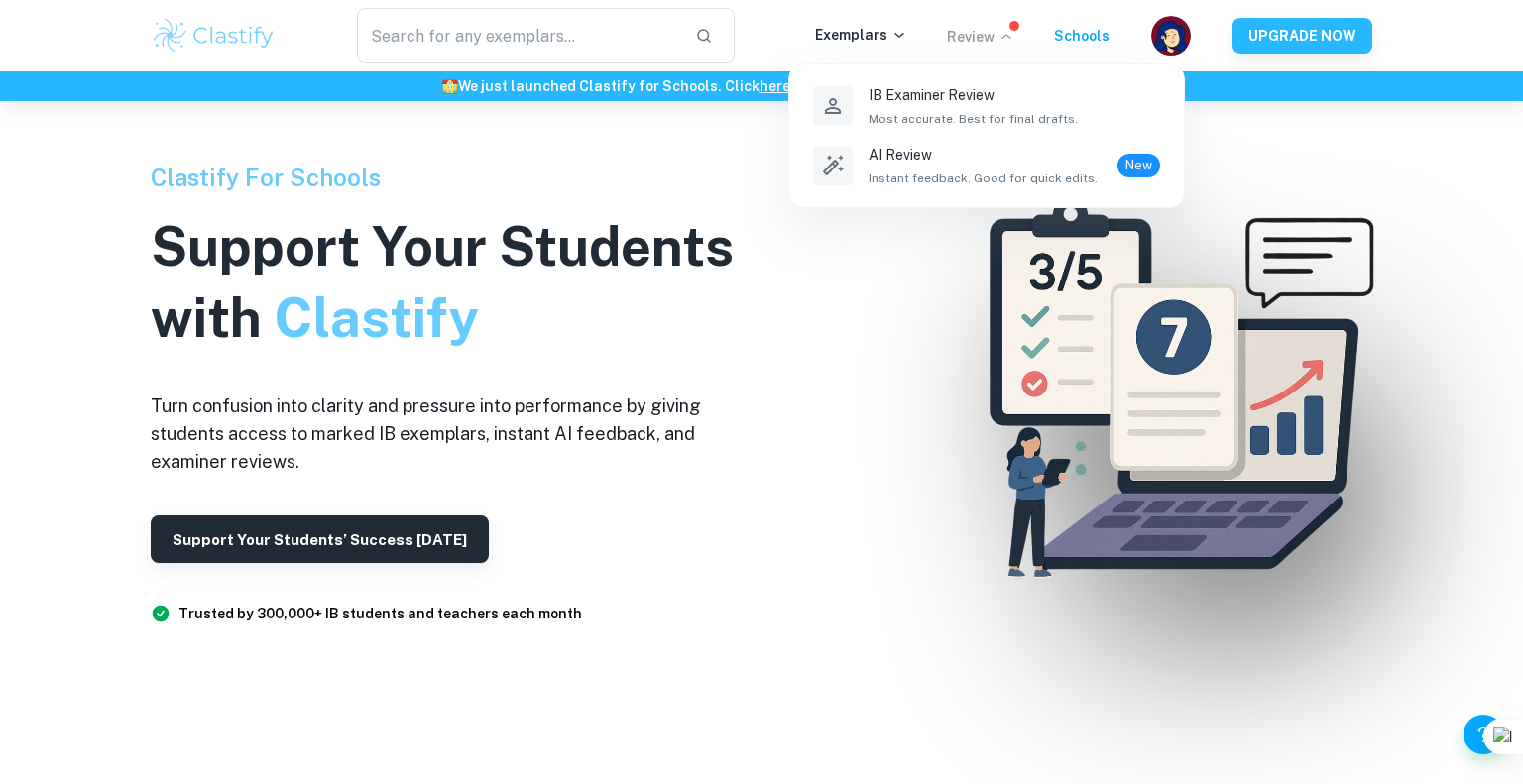 click at bounding box center (762, 392) 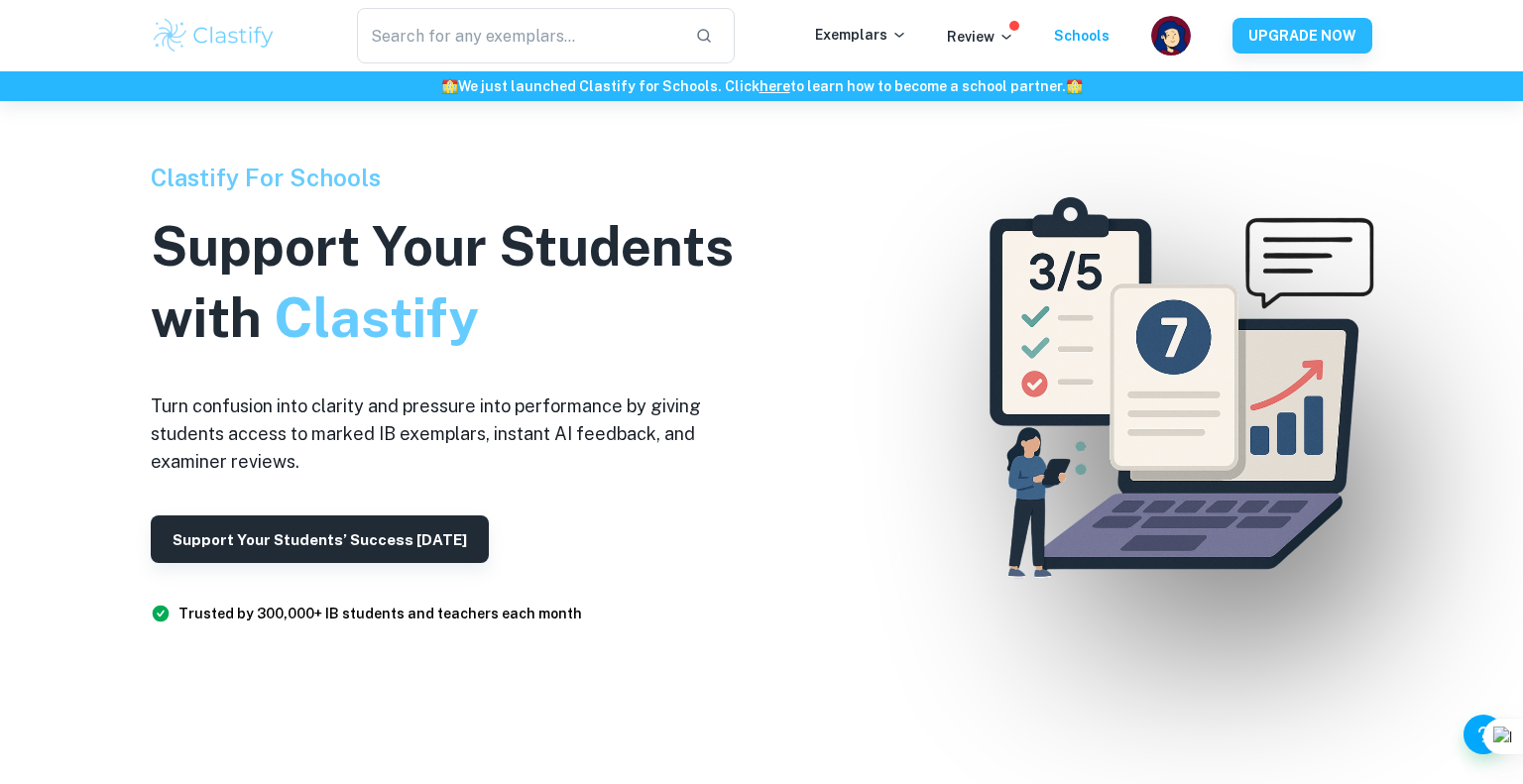 click on "Exemplars" at bounding box center (880, 36) 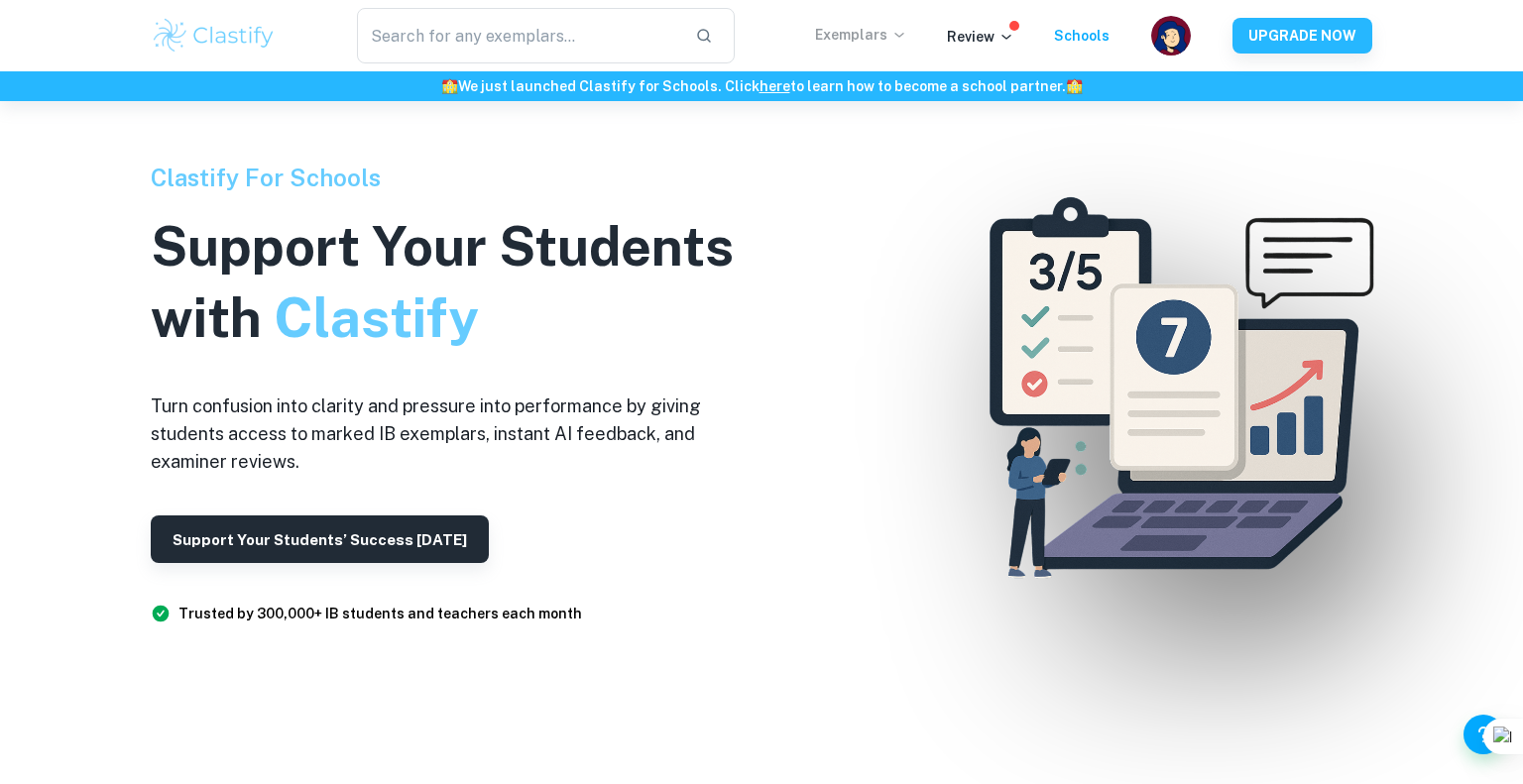 click on "Exemplars" at bounding box center (861, 35) 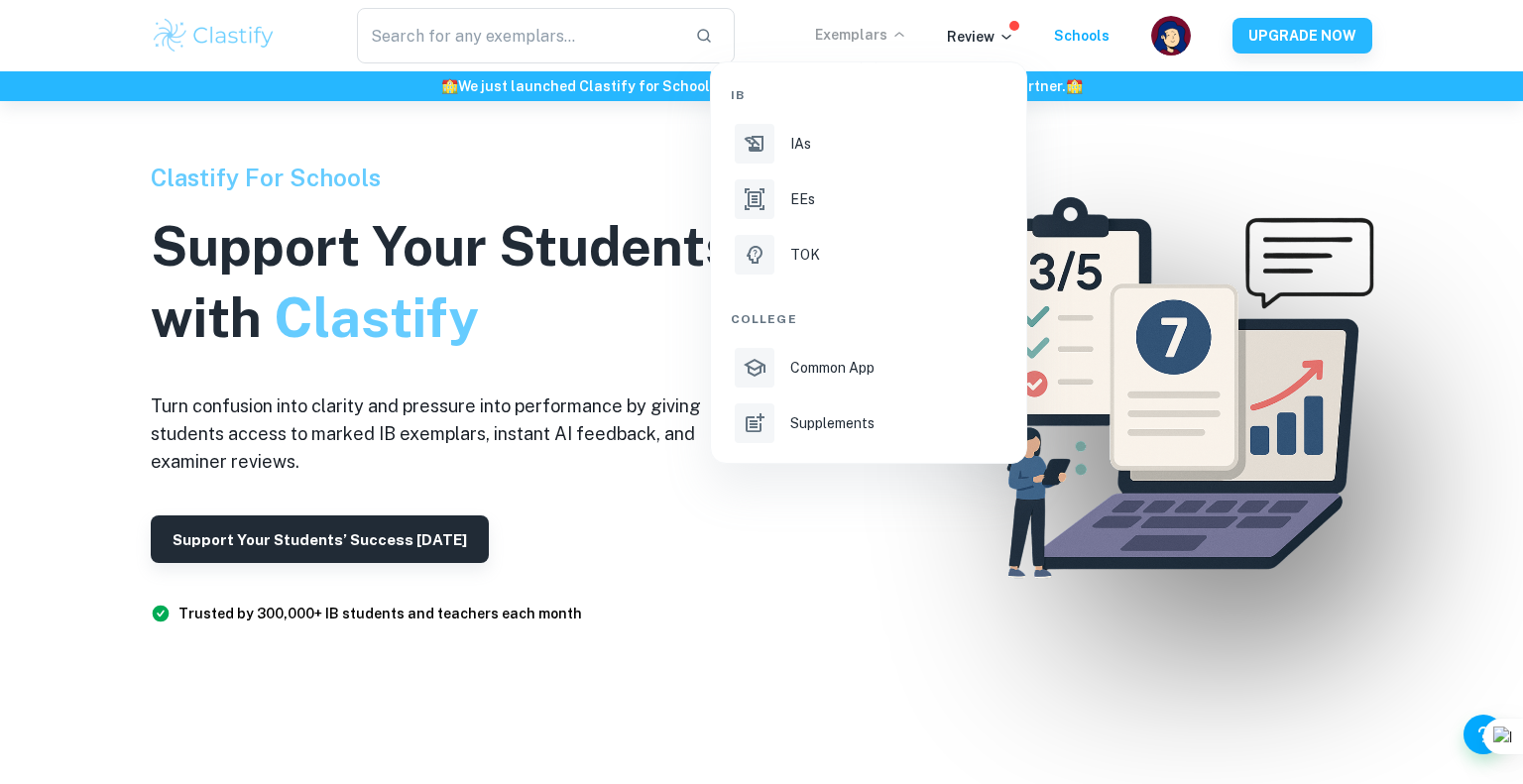 click at bounding box center (762, 392) 